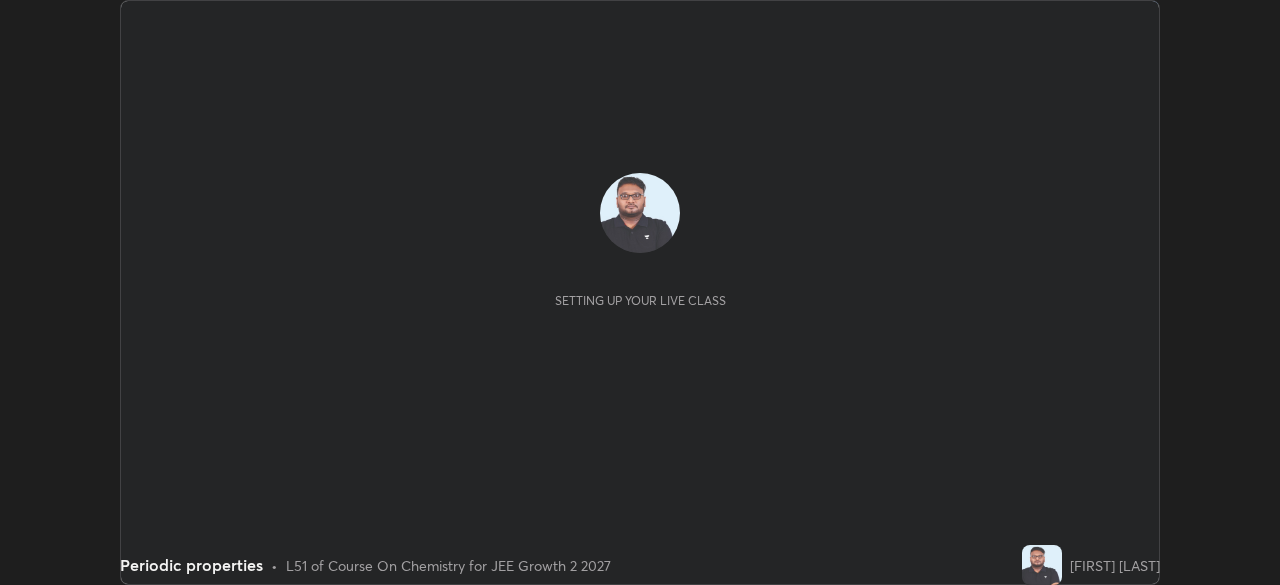 scroll, scrollTop: 0, scrollLeft: 0, axis: both 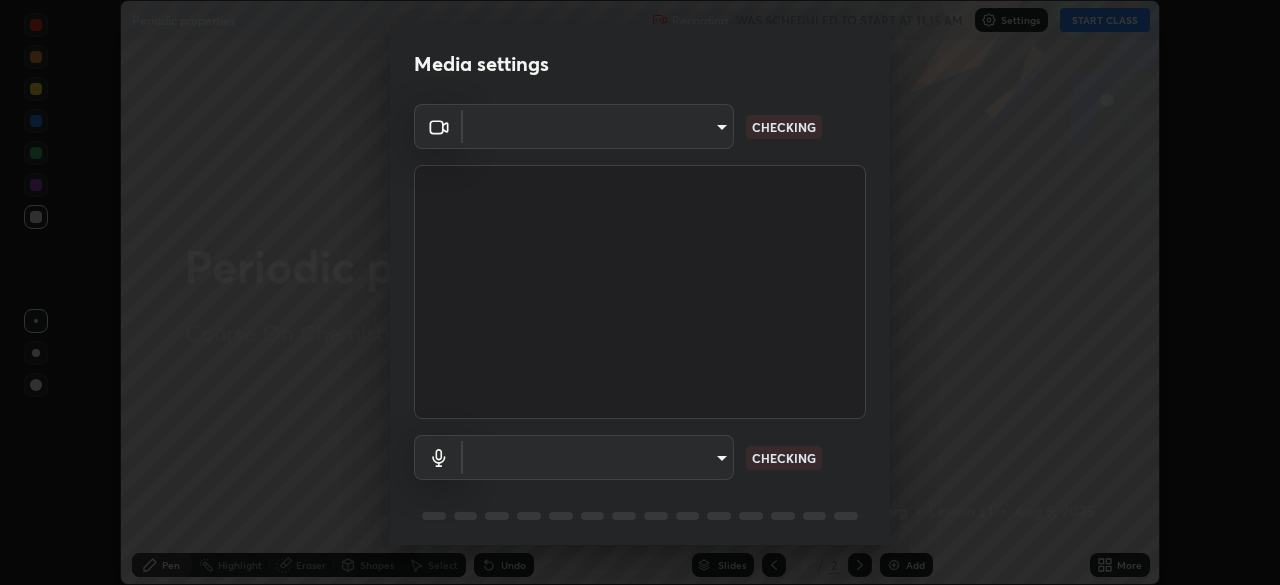 type on "[HASH]" 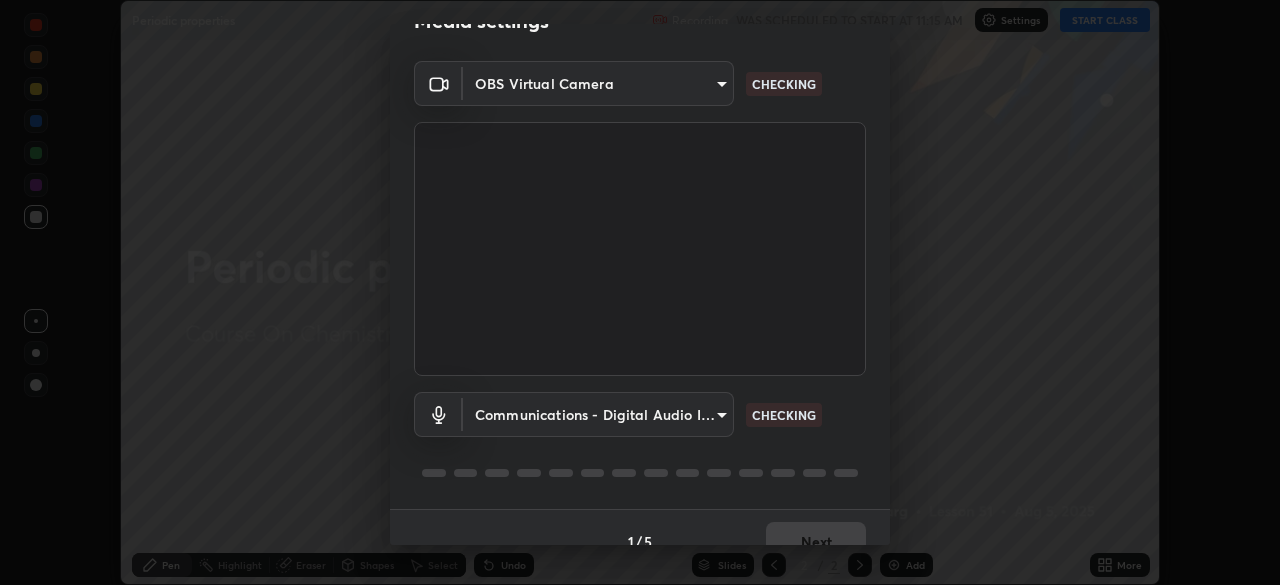 scroll, scrollTop: 55, scrollLeft: 0, axis: vertical 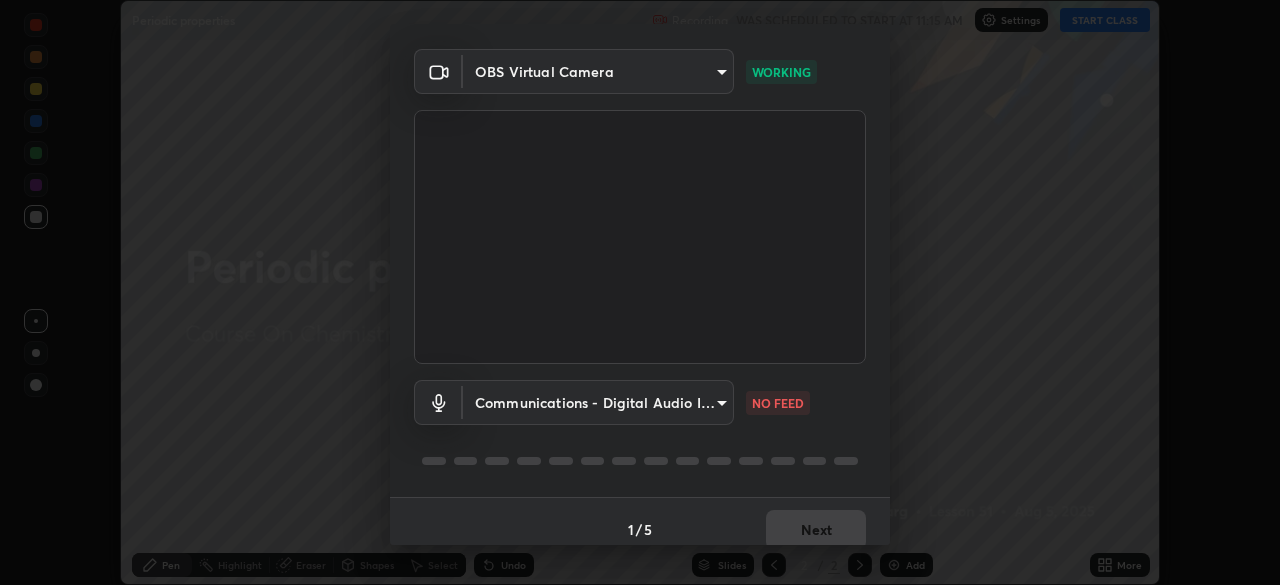 click on "Erase all Periodic properties Recording WAS SCHEDULED TO START AT  11:15 AM Settings START CLASS Setting up your live class Periodic properties • L51 of Course On Chemistry for JEE Growth 2 2027 [FIRST] [LAST] Pen Highlight Eraser Shapes Select Undo Slides 2 / 2 Add More No doubts shared Encourage your learners to ask a doubt for better clarity Report an issue Reason for reporting Buffering Chat not working Audio - Video sync issue Educator video quality low ​ Attach an image Report Media settings OBS Virtual Camera [HASH] WORKING Communications - Digital Audio Interface (Cam Link 4K) communications NO FEED 1 / 5 Next" at bounding box center (640, 292) 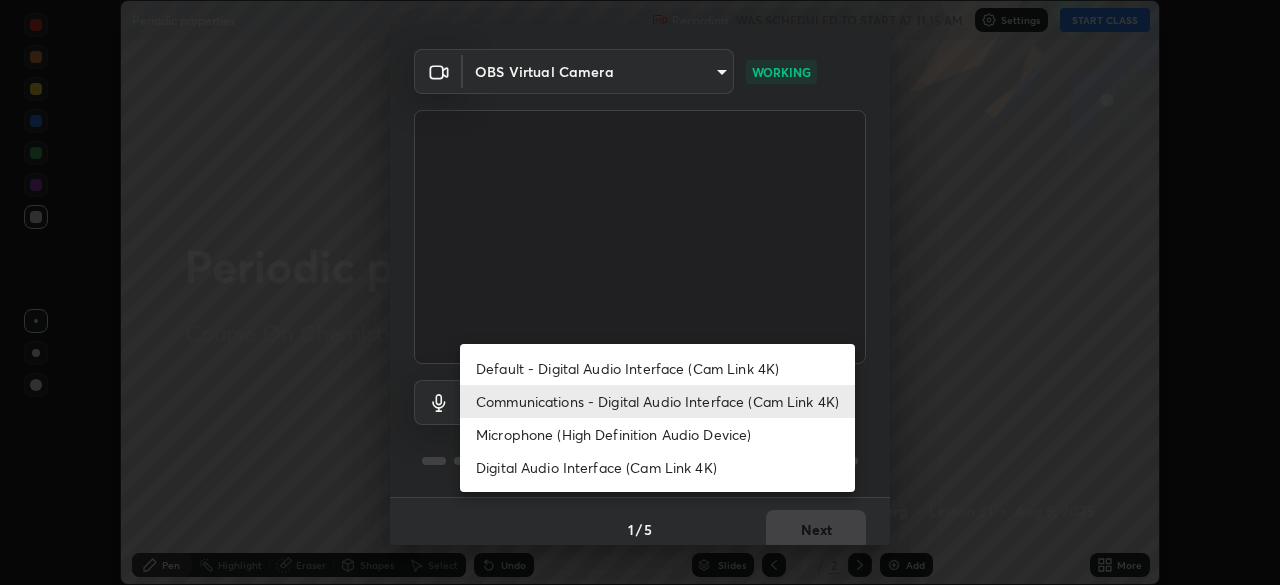 click on "Default - Digital Audio Interface (Cam Link 4K)" at bounding box center [657, 368] 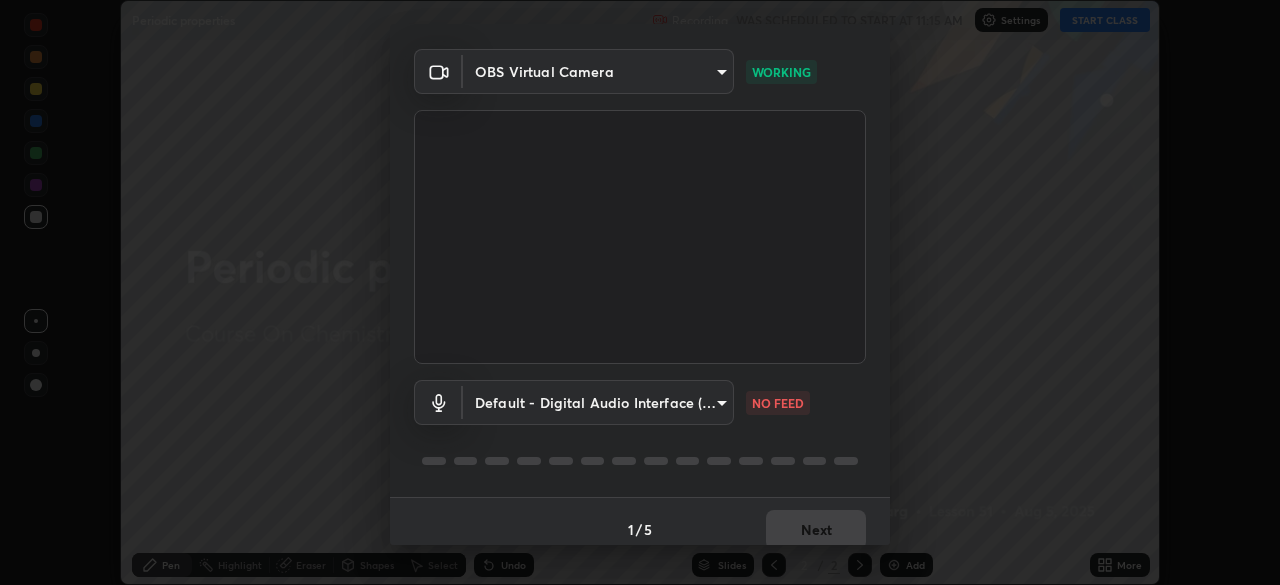 type on "default" 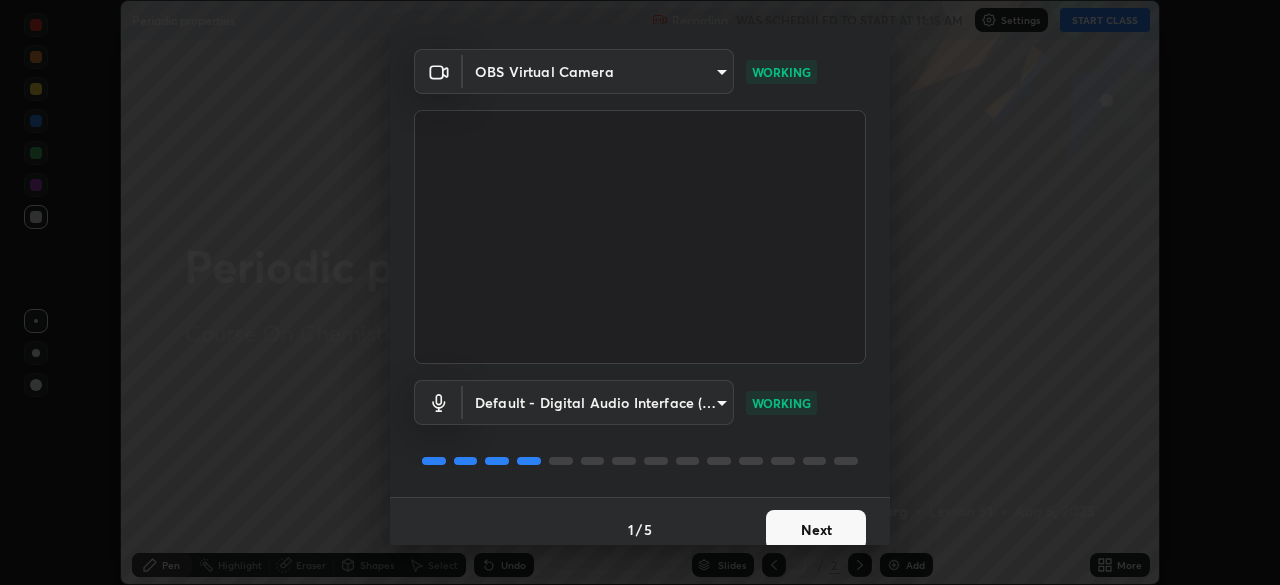 click on "Next" at bounding box center [816, 530] 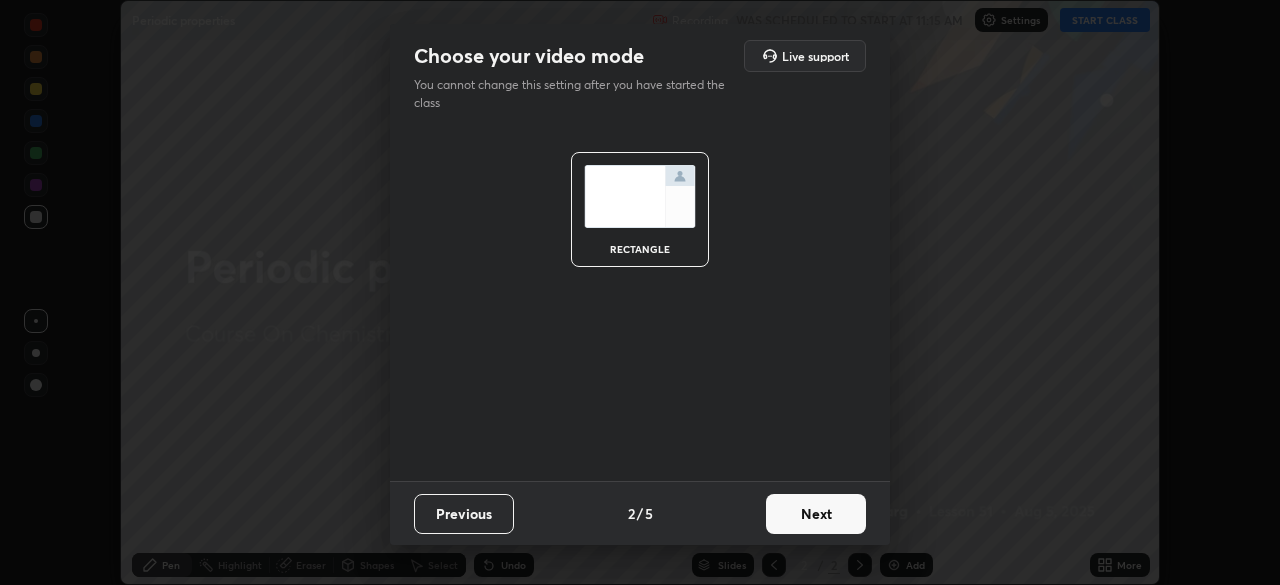 scroll, scrollTop: 0, scrollLeft: 0, axis: both 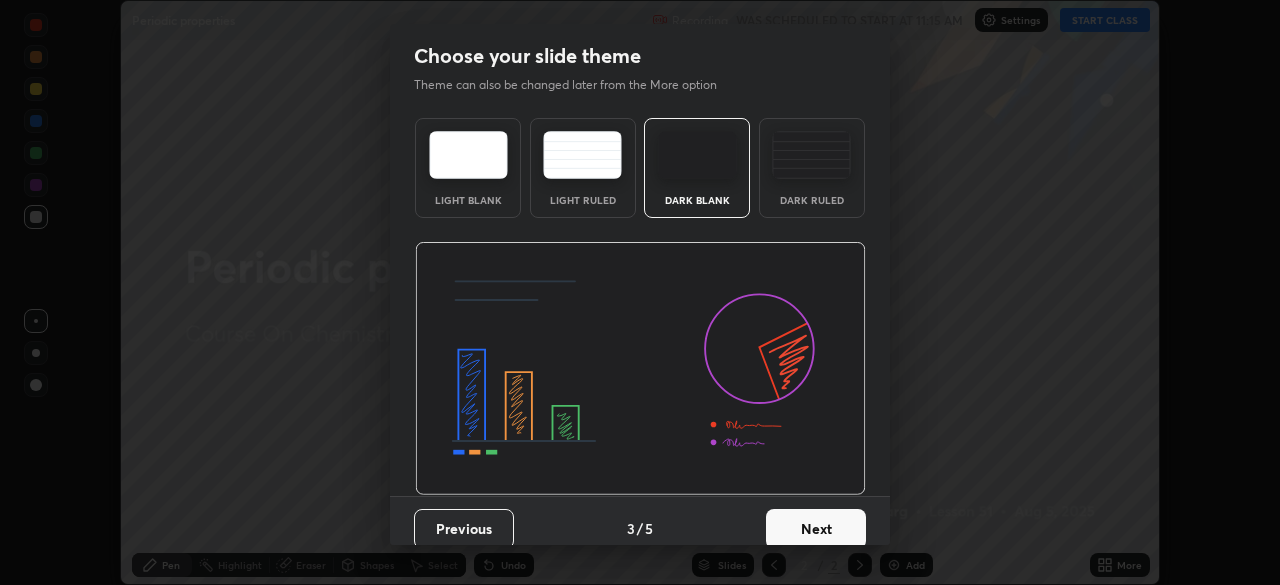 click on "Next" at bounding box center [816, 529] 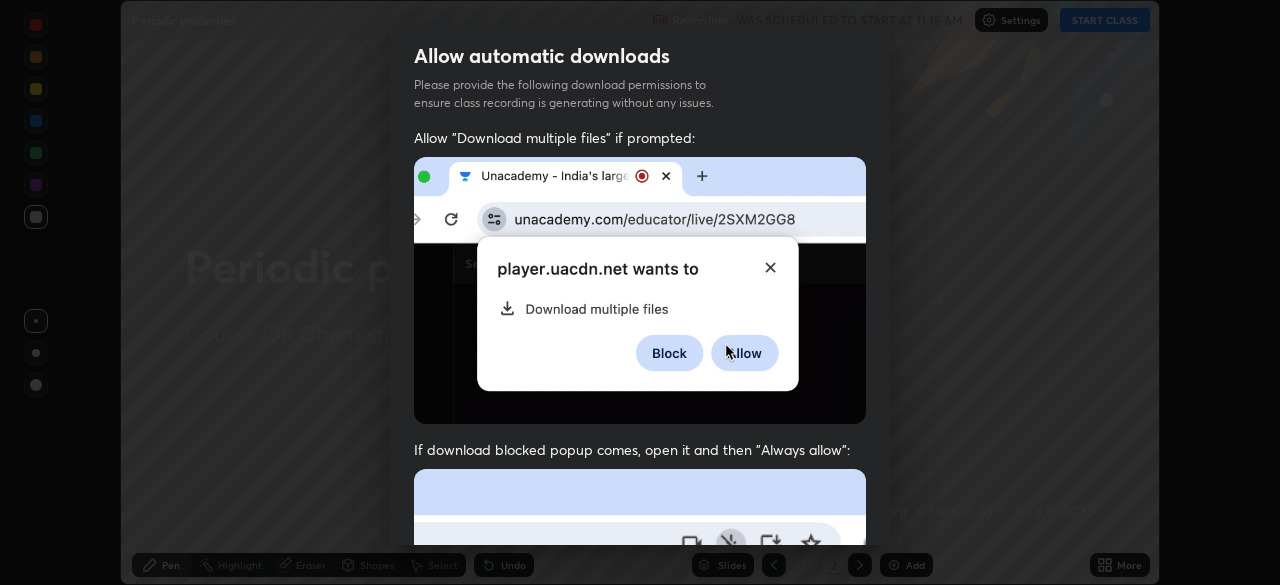 click at bounding box center [640, 687] 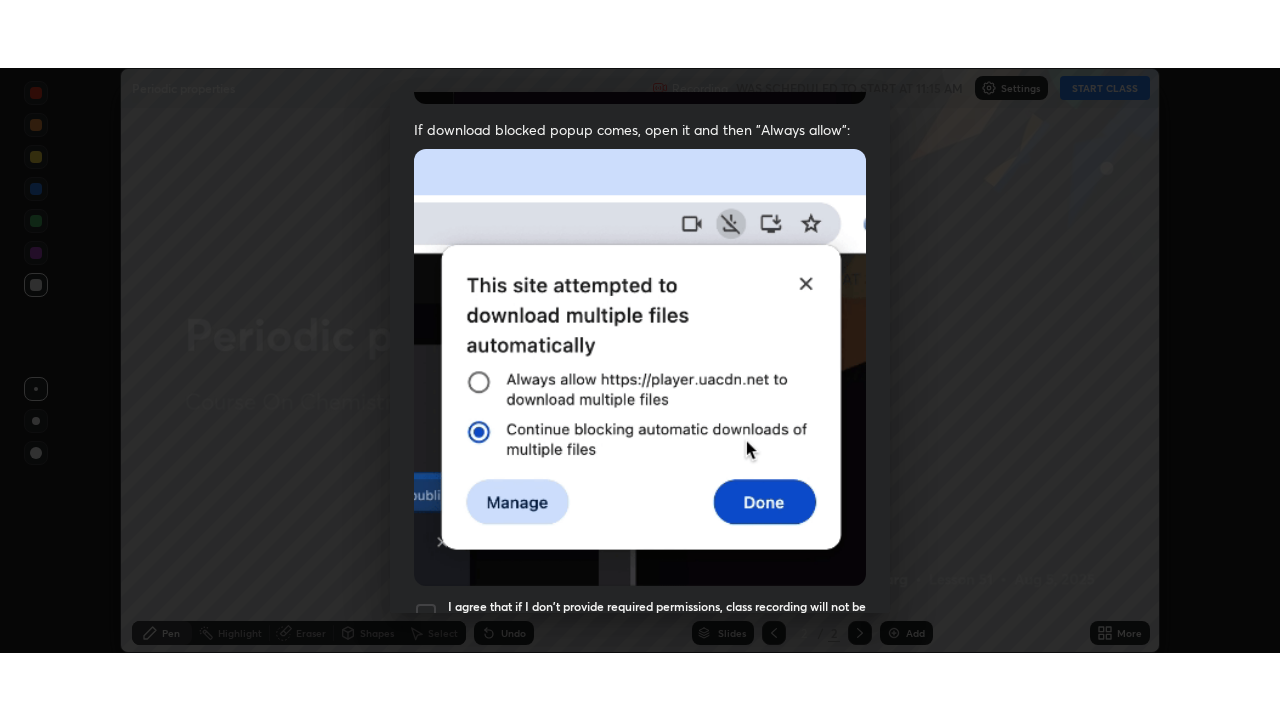 scroll, scrollTop: 479, scrollLeft: 0, axis: vertical 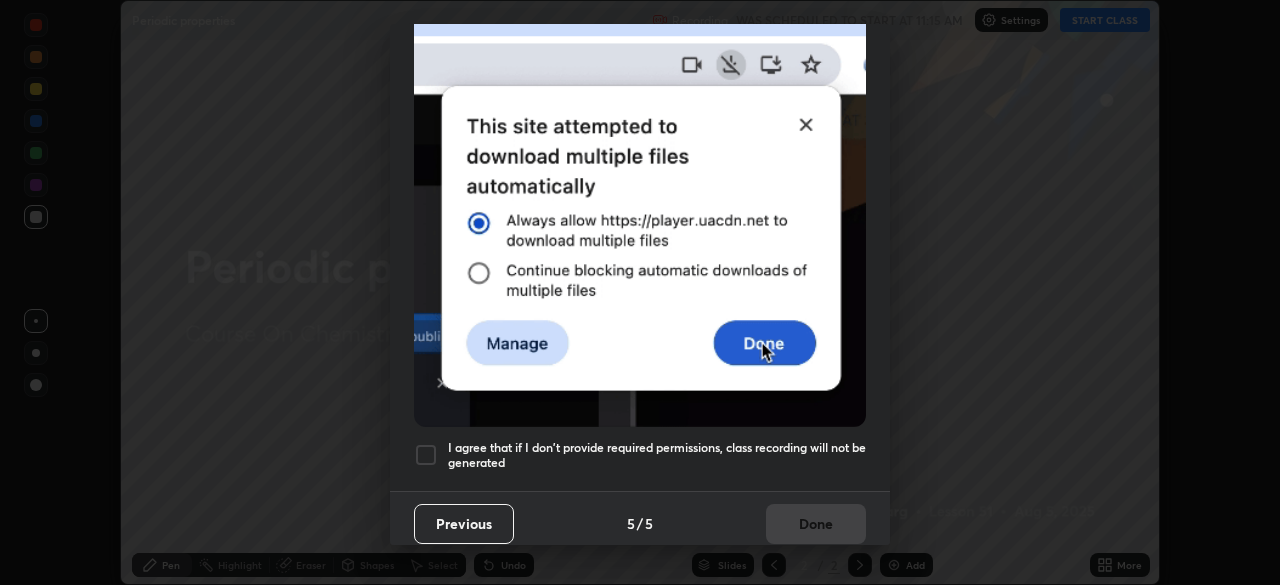 click at bounding box center [426, 455] 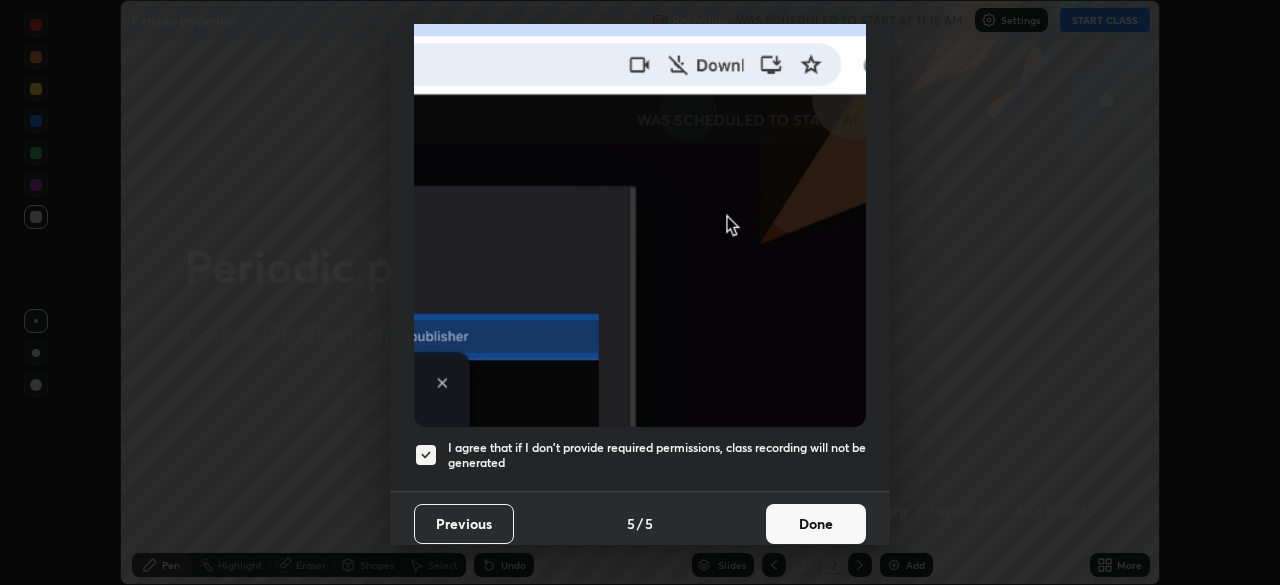 click on "Done" at bounding box center (816, 524) 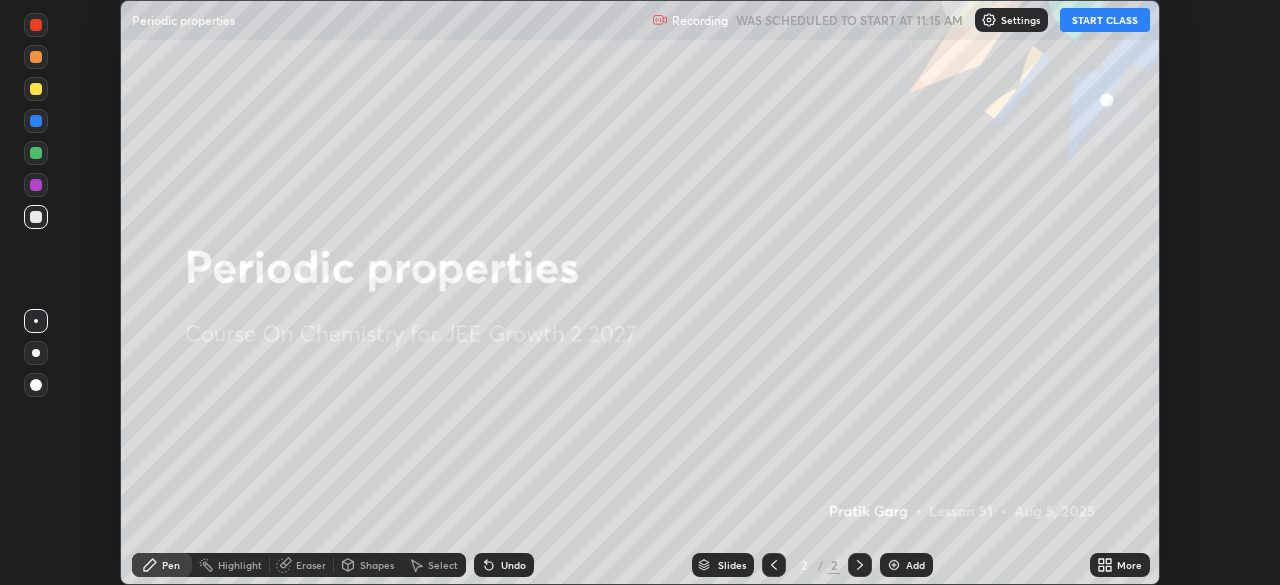 click on "START CLASS" at bounding box center (1105, 20) 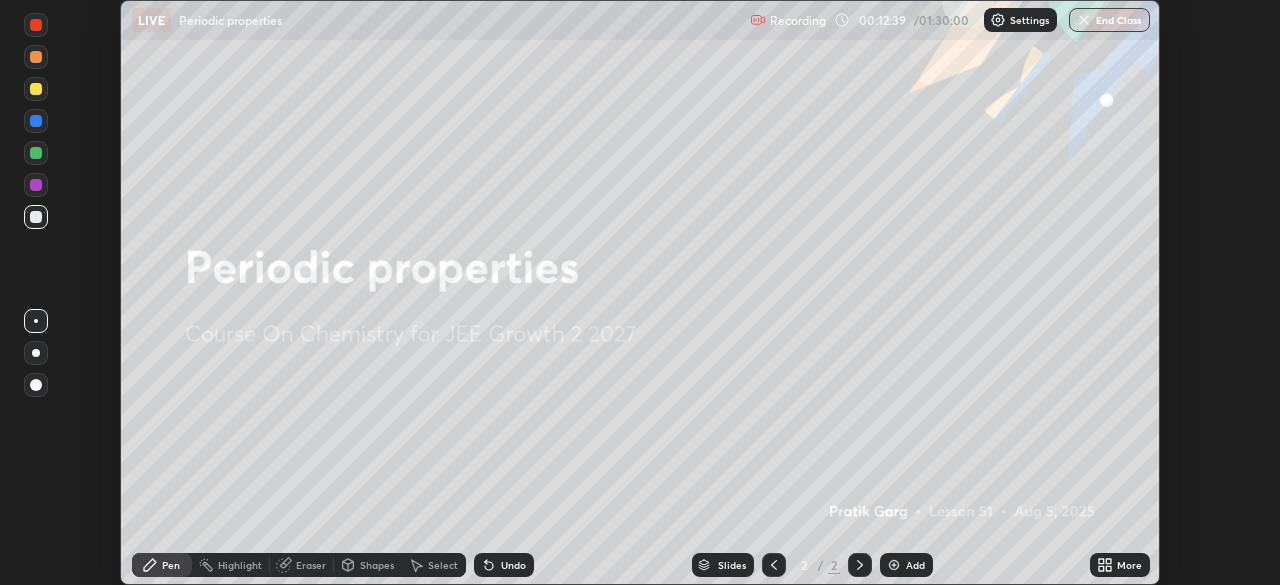 click on "Add" at bounding box center [906, 565] 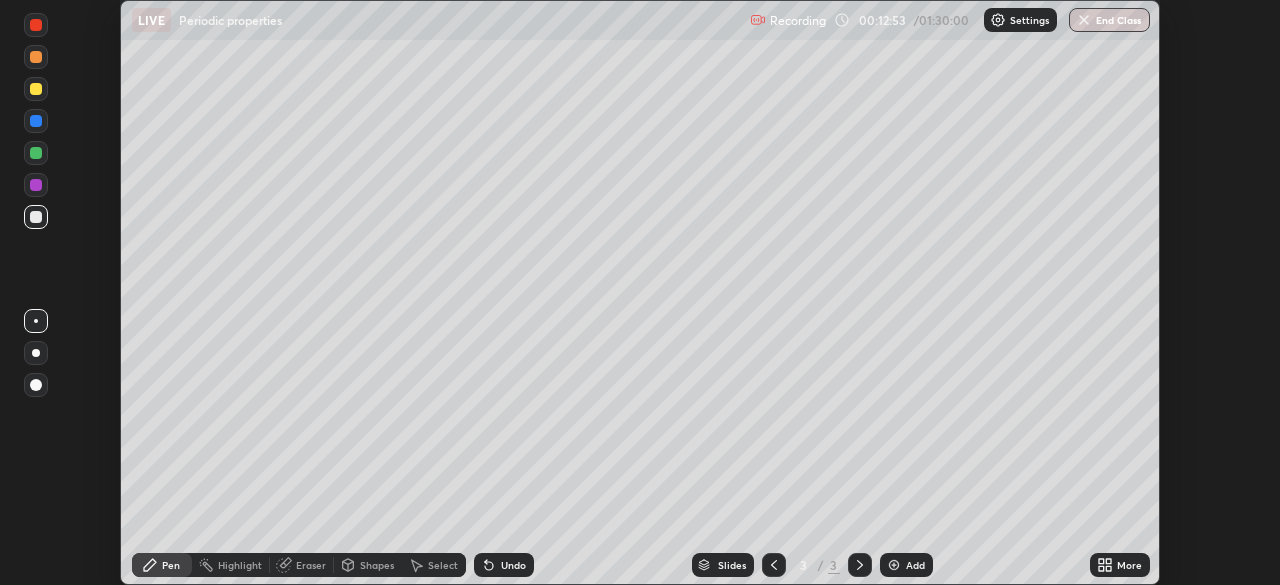 click on "Add" at bounding box center [906, 565] 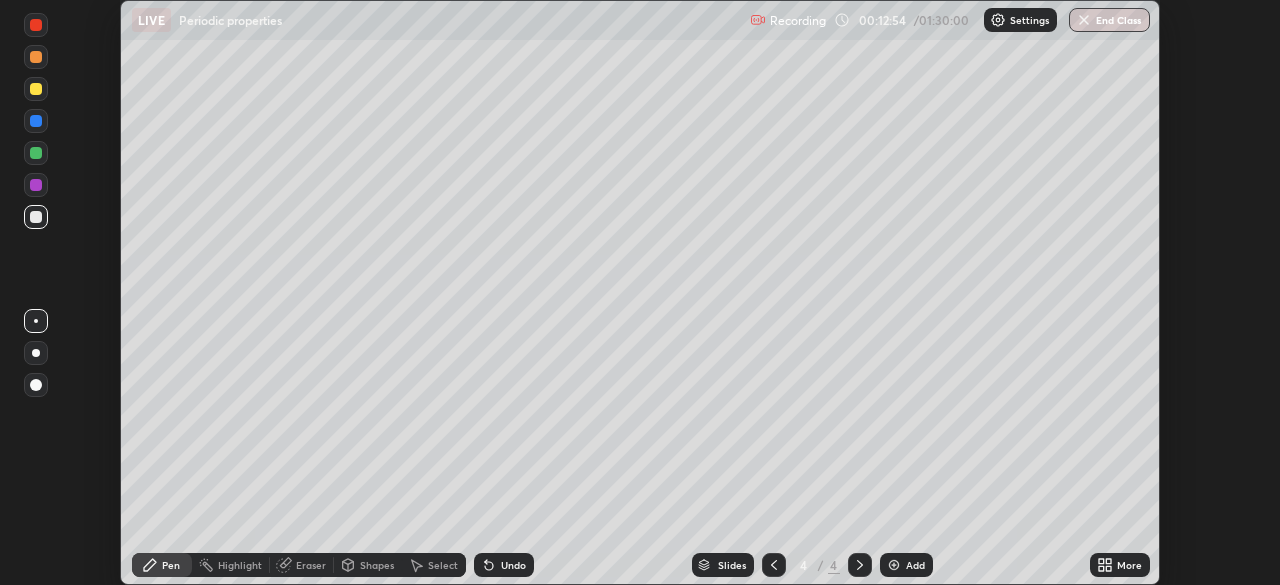 click 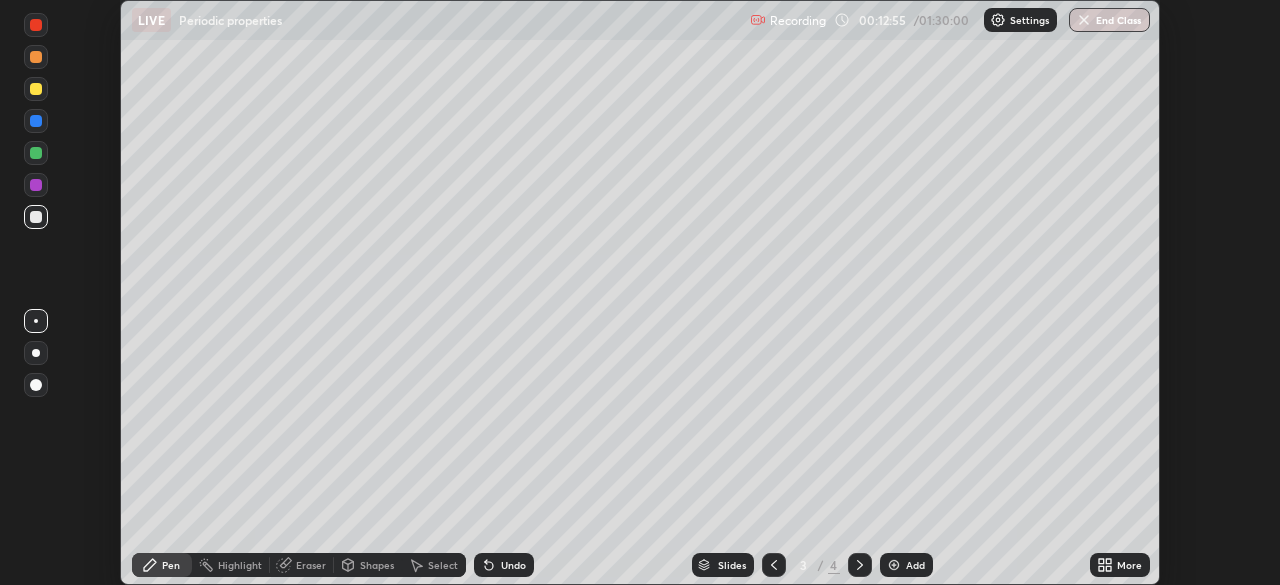 click 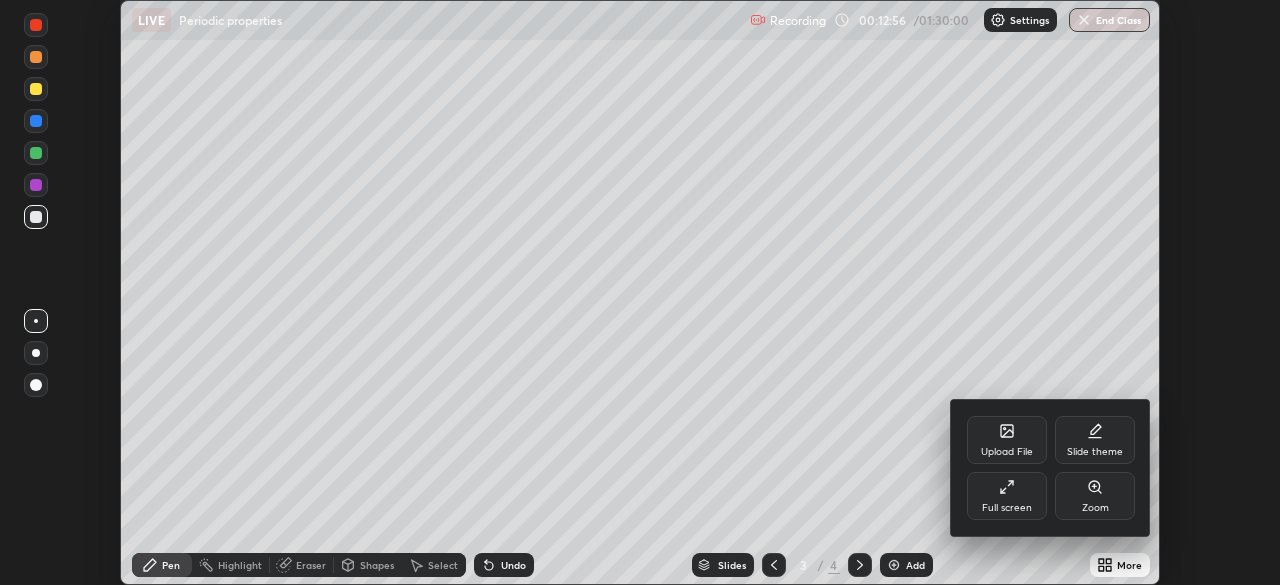 click on "Full screen" at bounding box center [1007, 496] 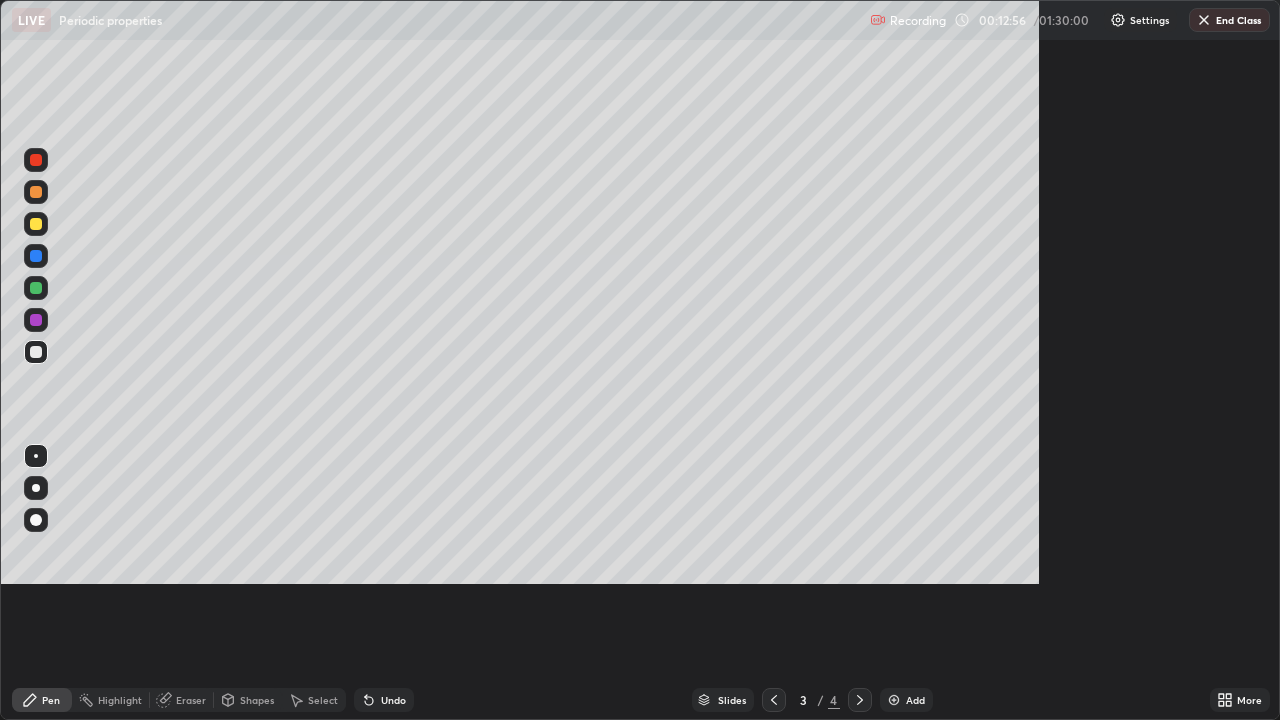 scroll, scrollTop: 99280, scrollLeft: 98720, axis: both 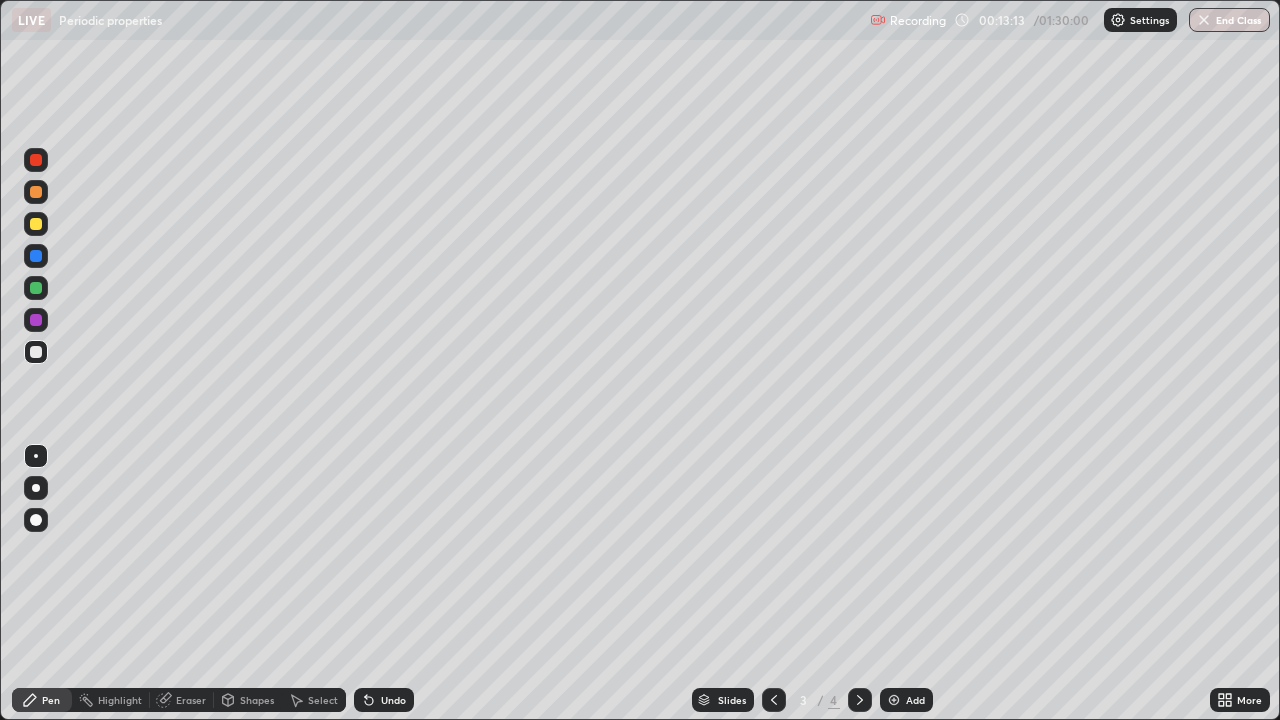 click at bounding box center (36, 224) 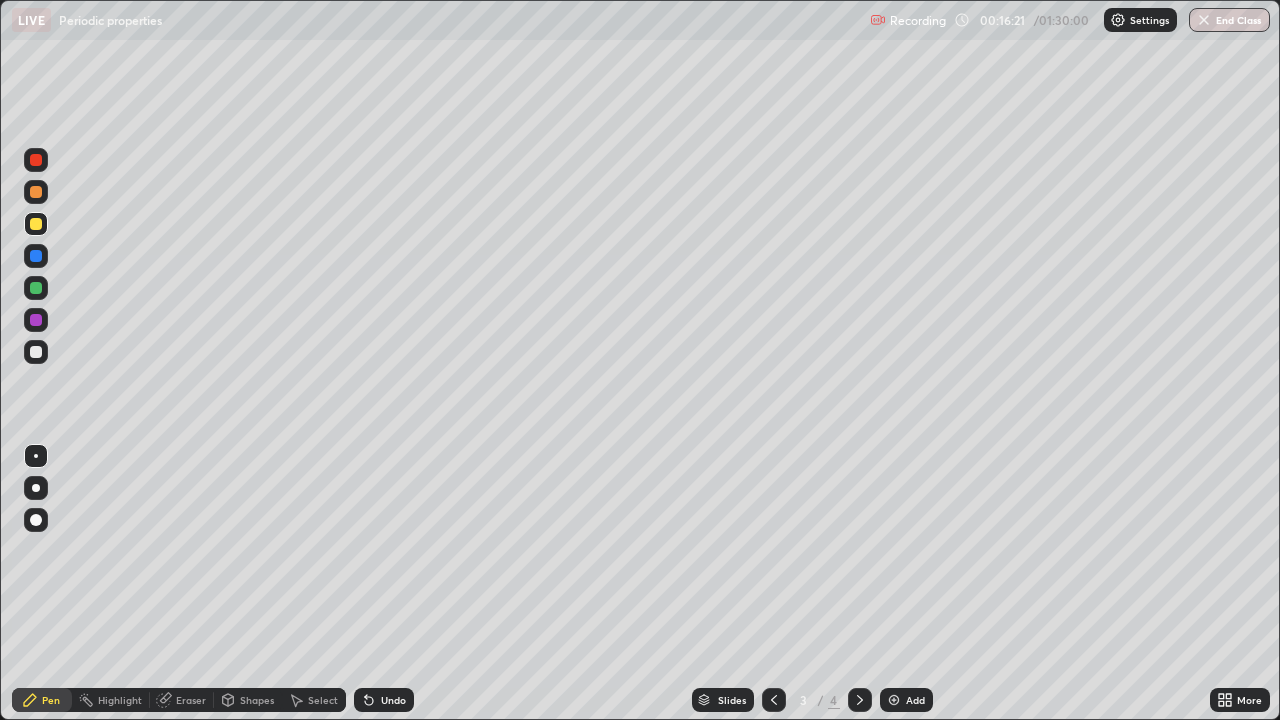 click on "More" at bounding box center [1240, 700] 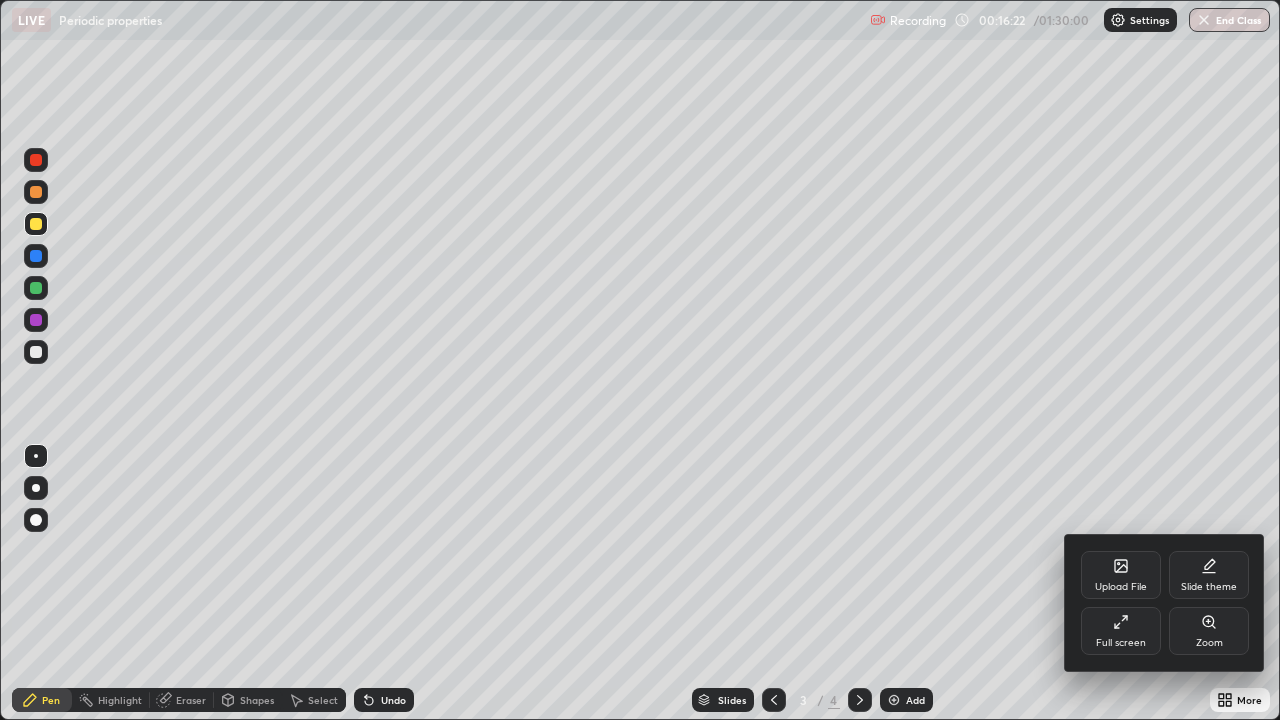 click on "Full screen" at bounding box center [1121, 631] 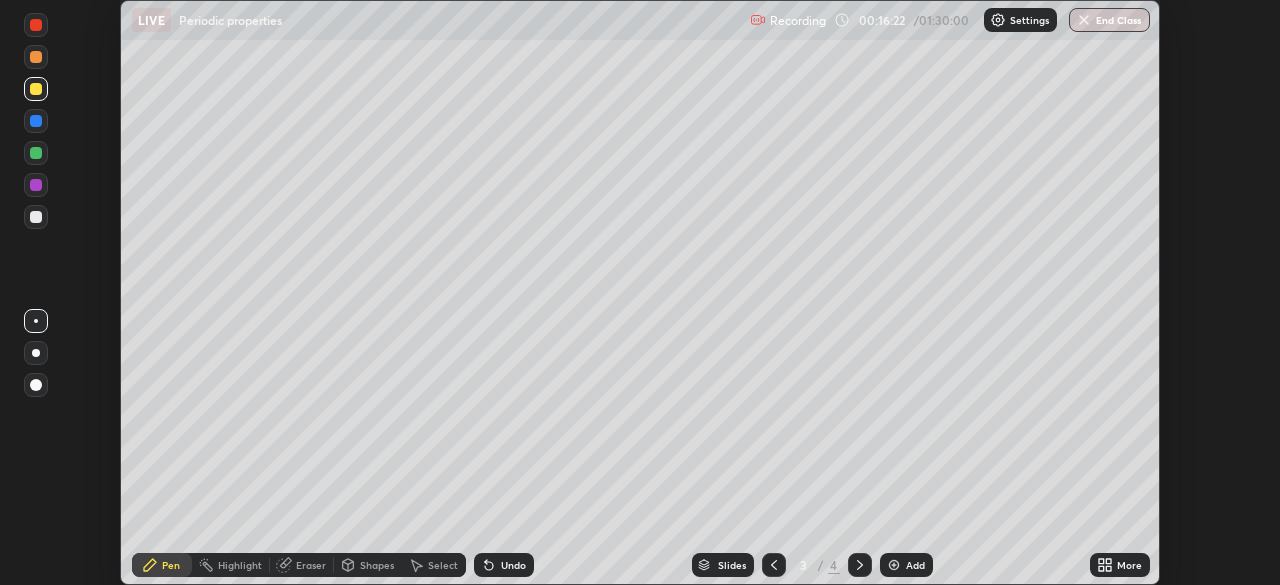 scroll, scrollTop: 585, scrollLeft: 1280, axis: both 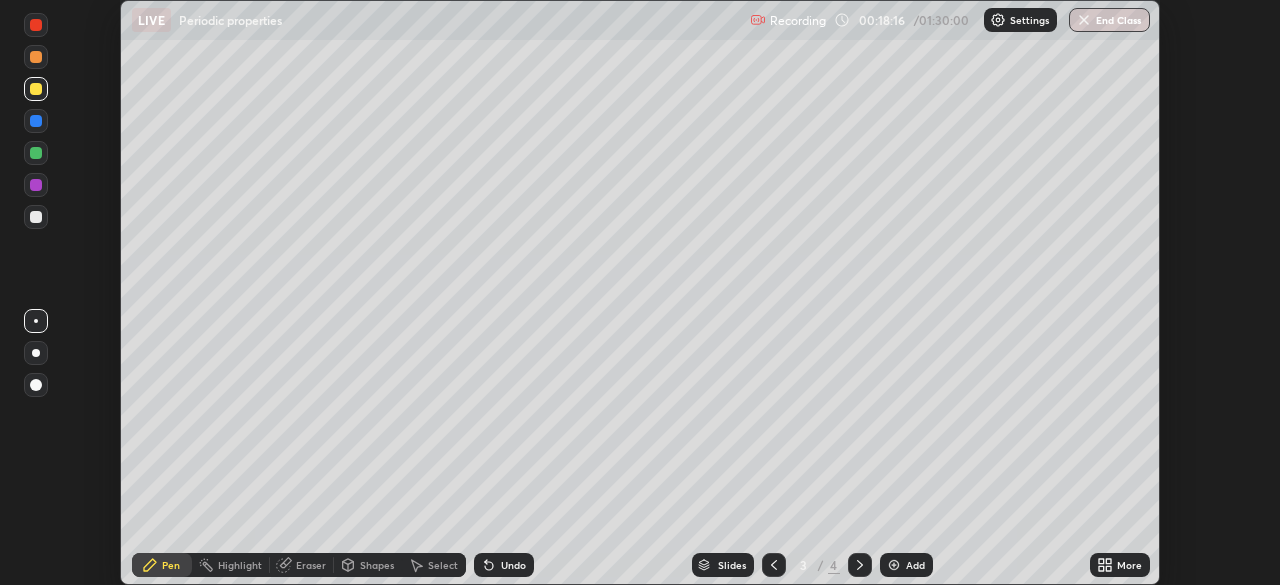 click on "Add" at bounding box center (915, 565) 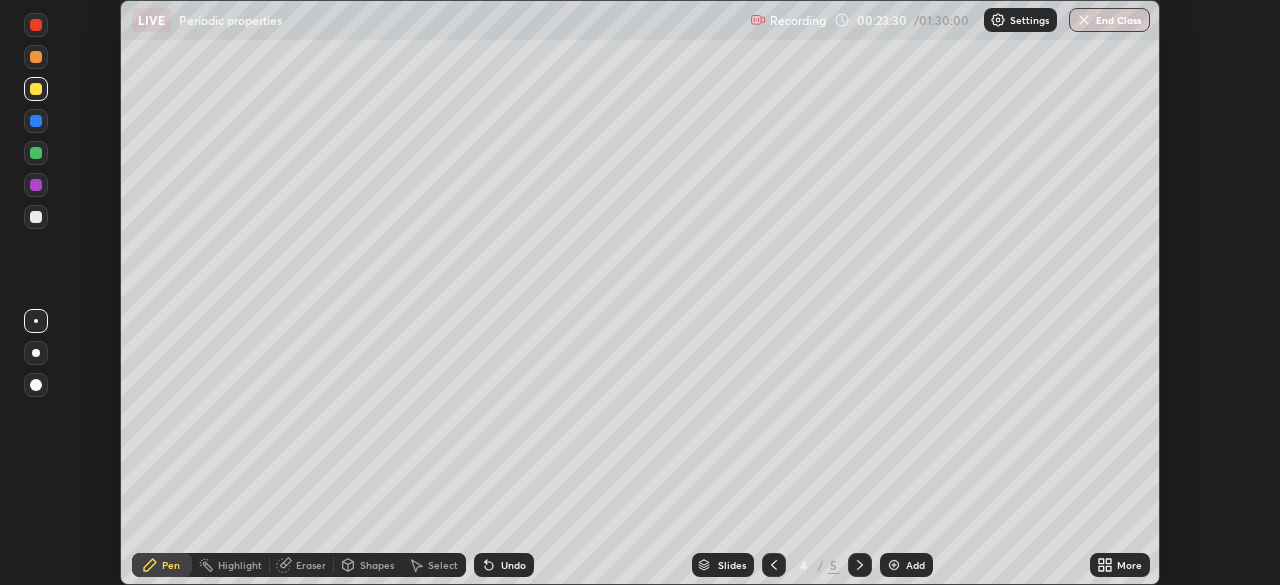 click on "Eraser" at bounding box center (311, 565) 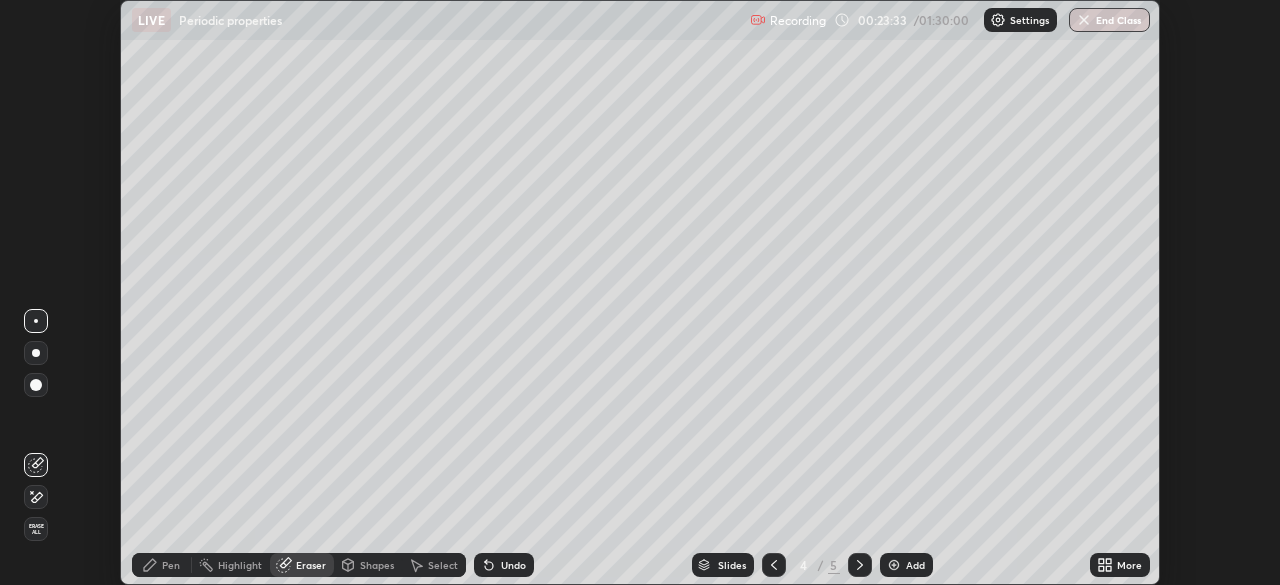 click on "Pen" at bounding box center (171, 565) 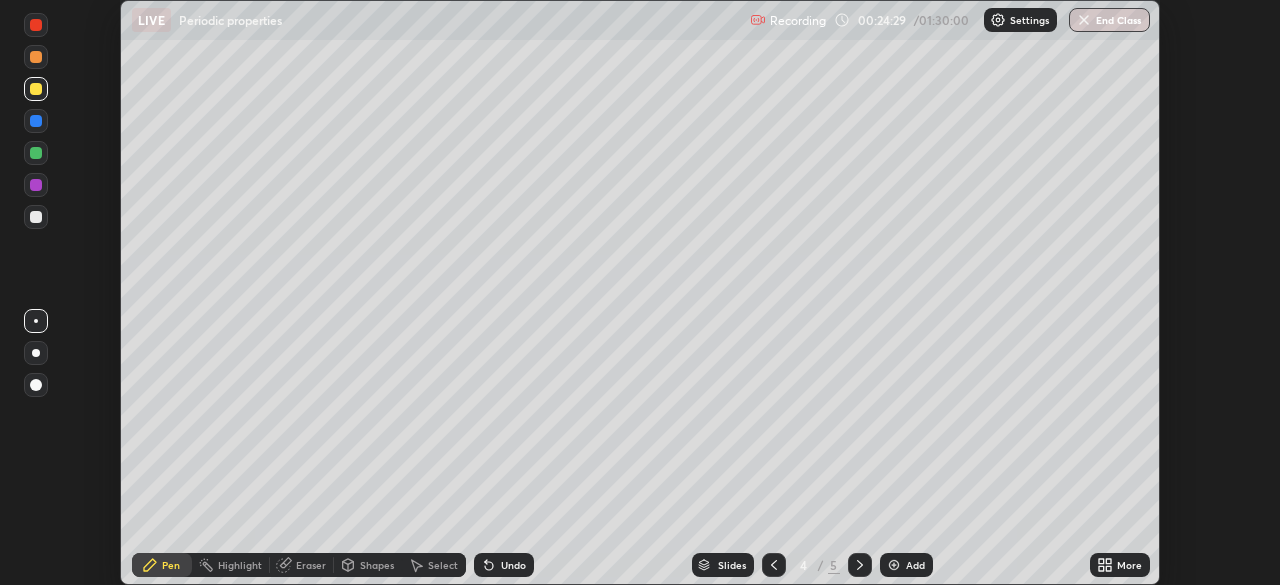 click on "Add" at bounding box center (915, 565) 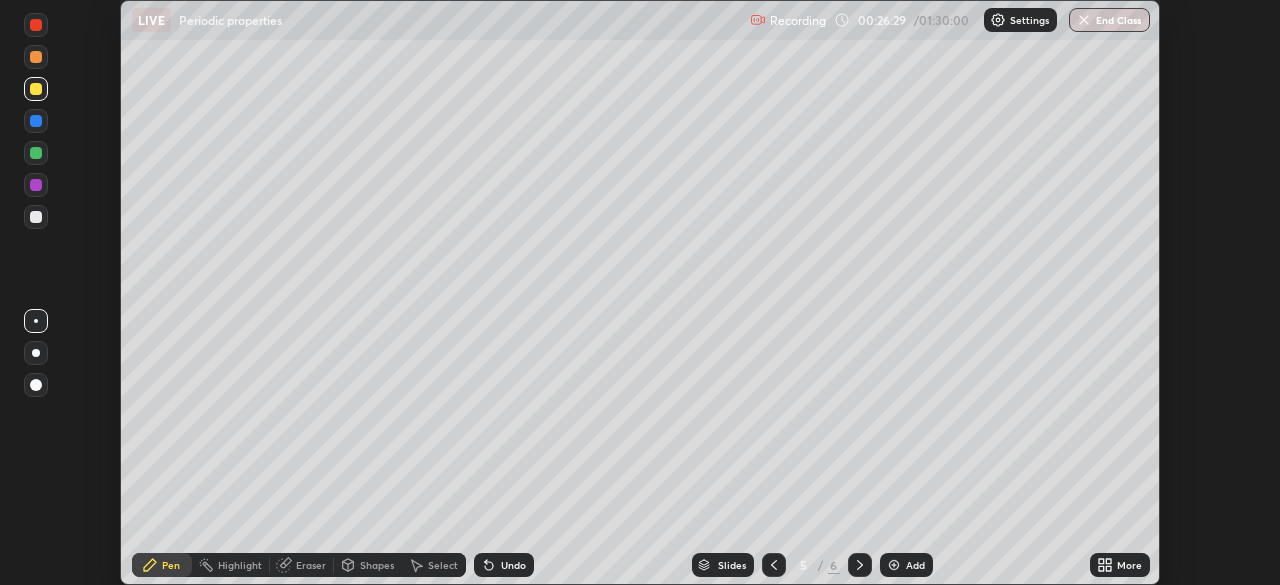 click 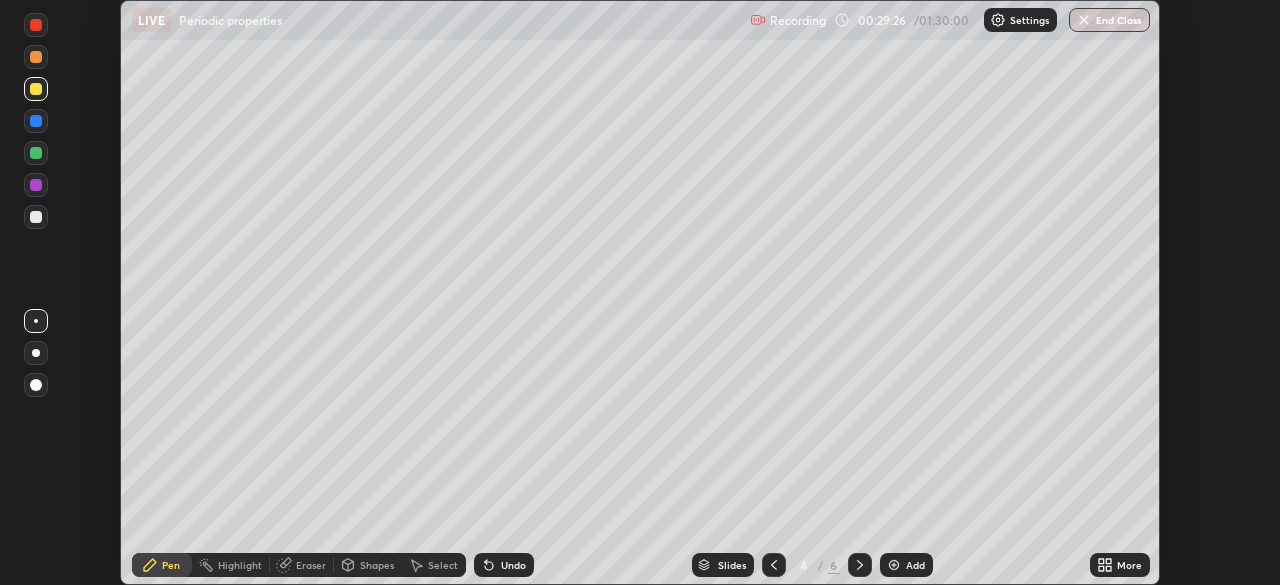 click on "Add" at bounding box center (906, 565) 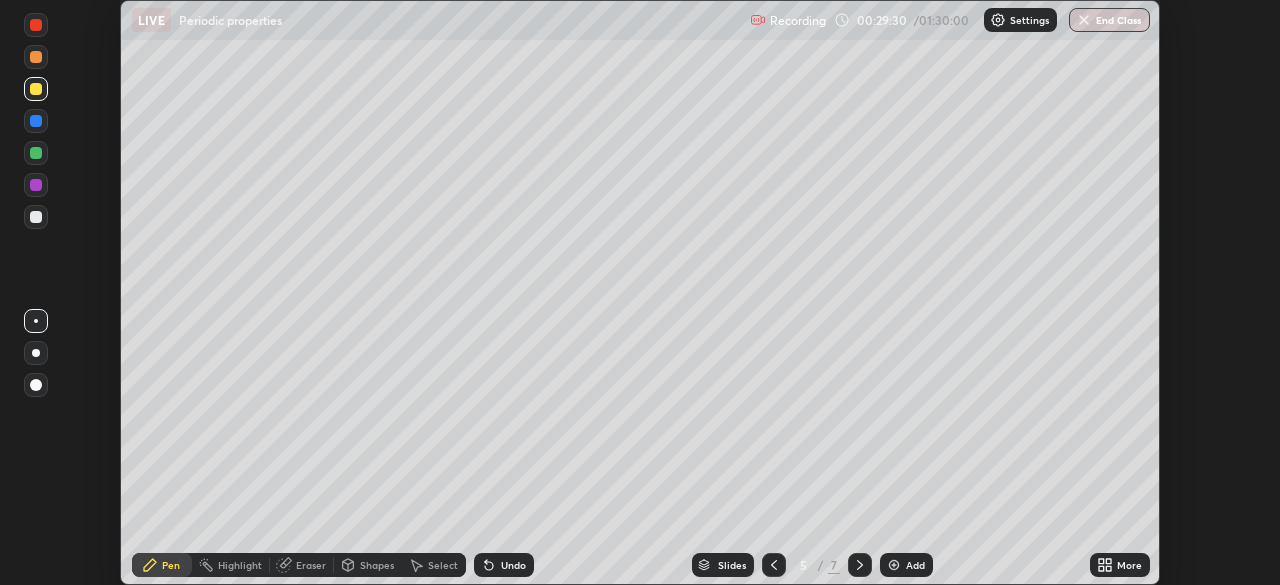 click 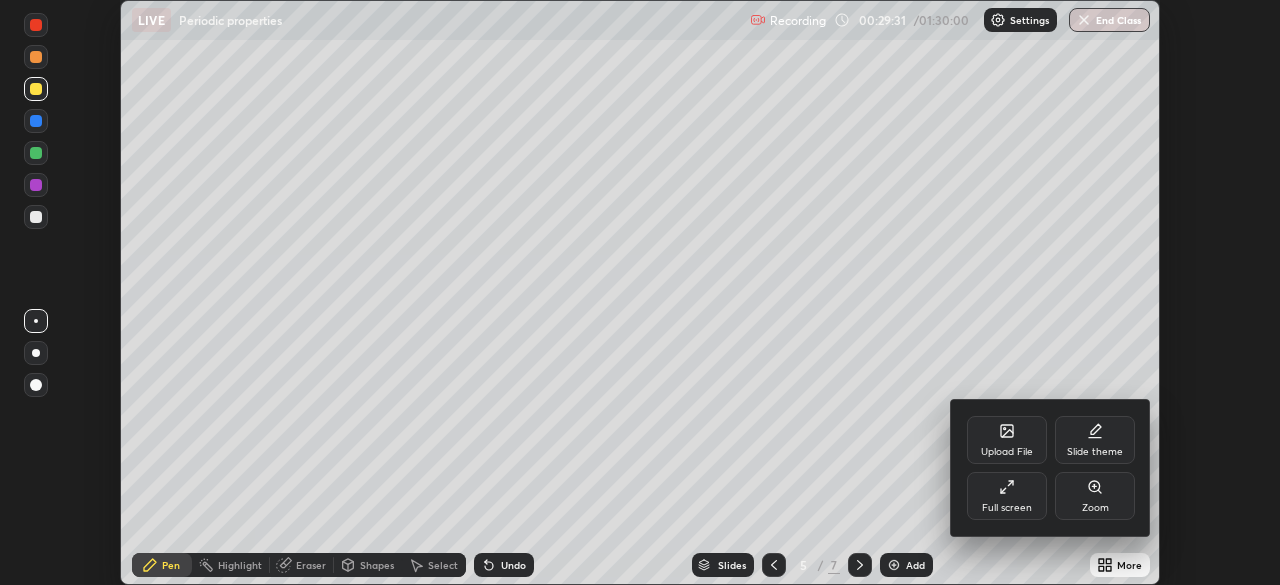 click 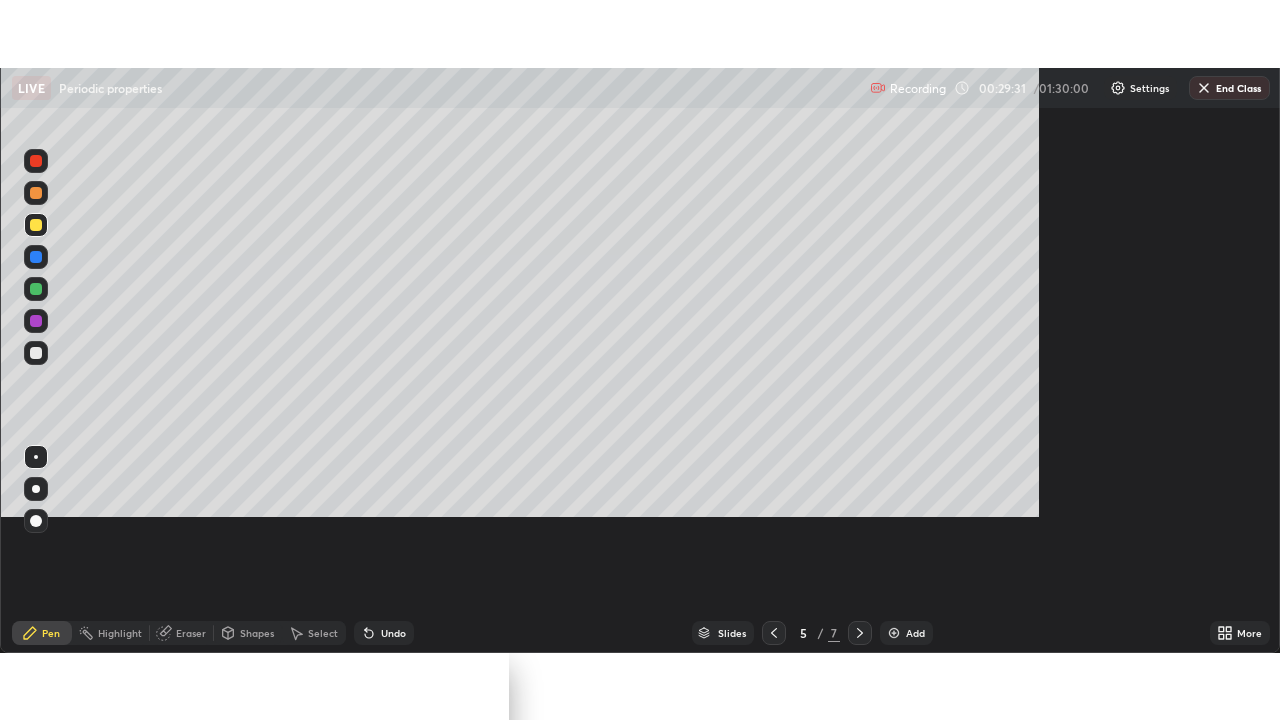 scroll, scrollTop: 99280, scrollLeft: 98720, axis: both 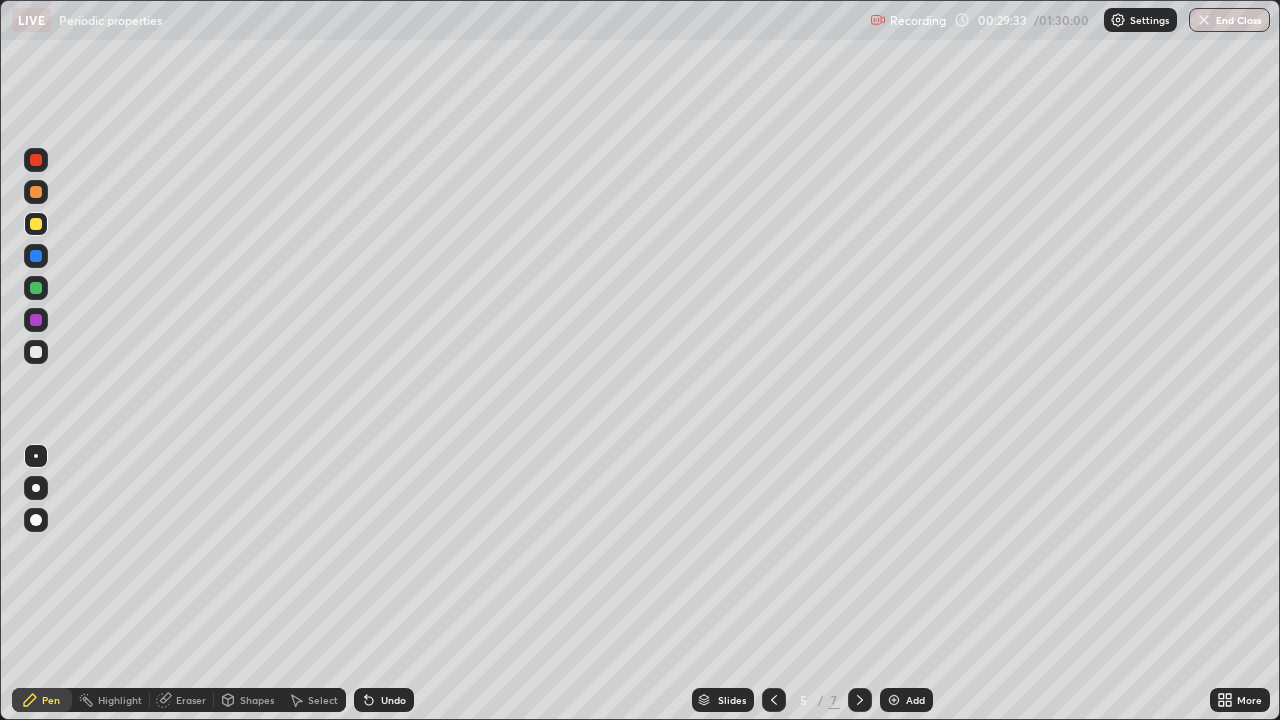 click at bounding box center [36, 352] 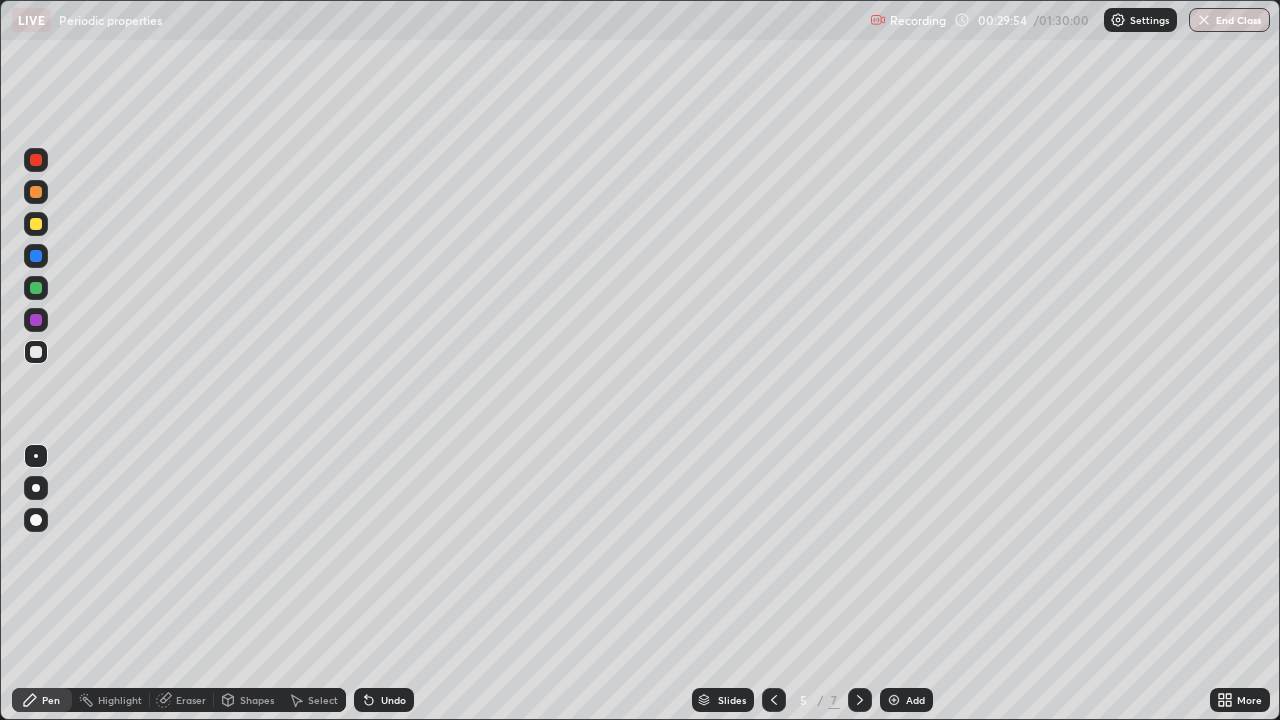 click at bounding box center [36, 288] 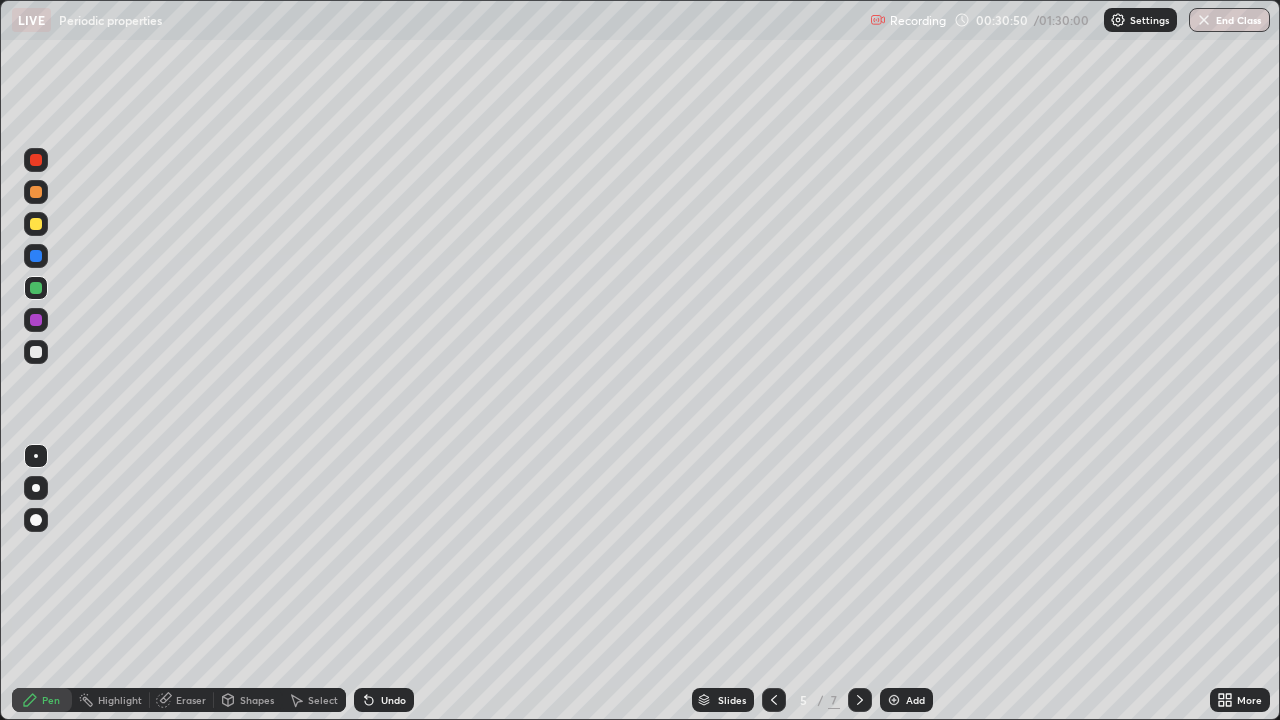 click at bounding box center [36, 224] 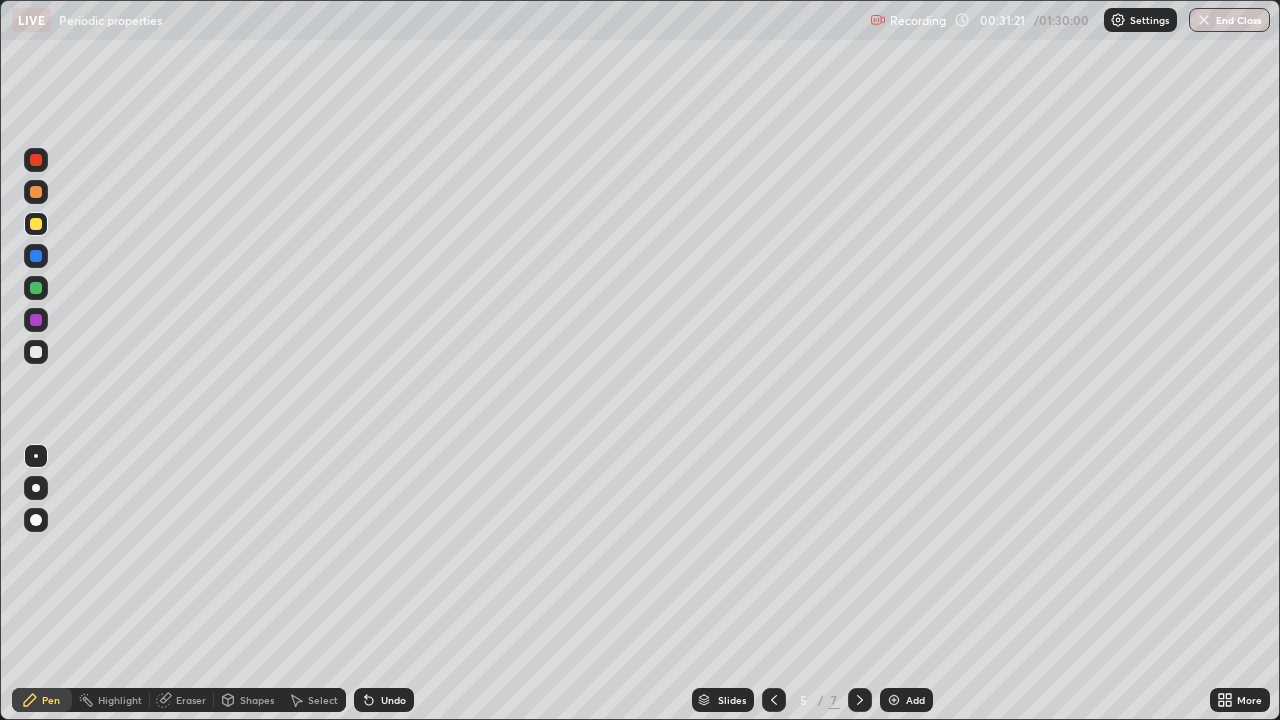 click on "Eraser" at bounding box center [191, 700] 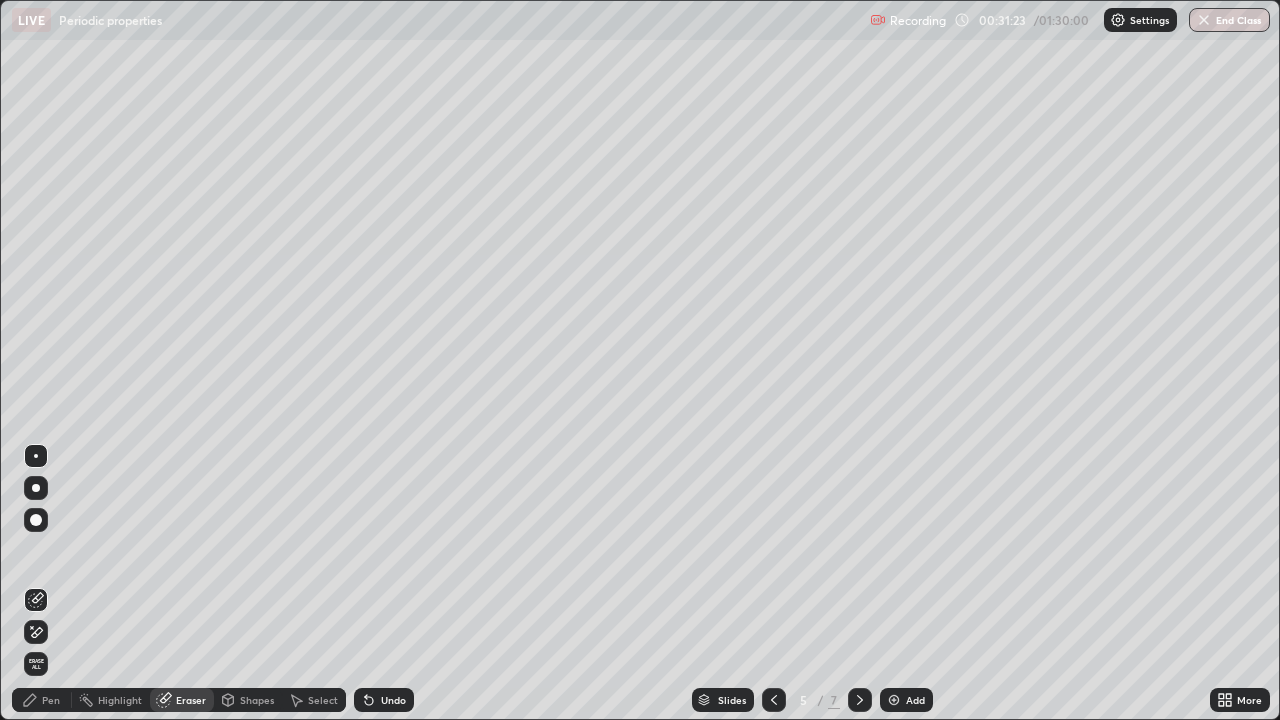click on "Eraser" at bounding box center [182, 700] 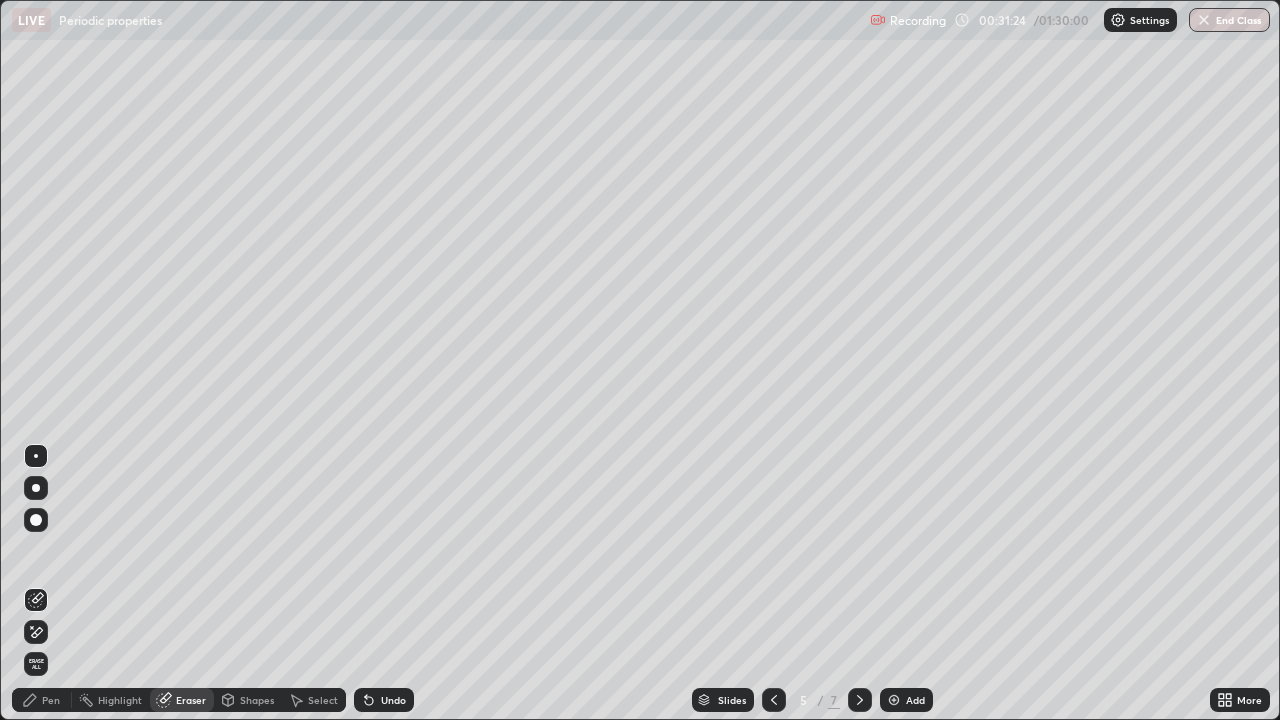 click on "Pen" at bounding box center (42, 700) 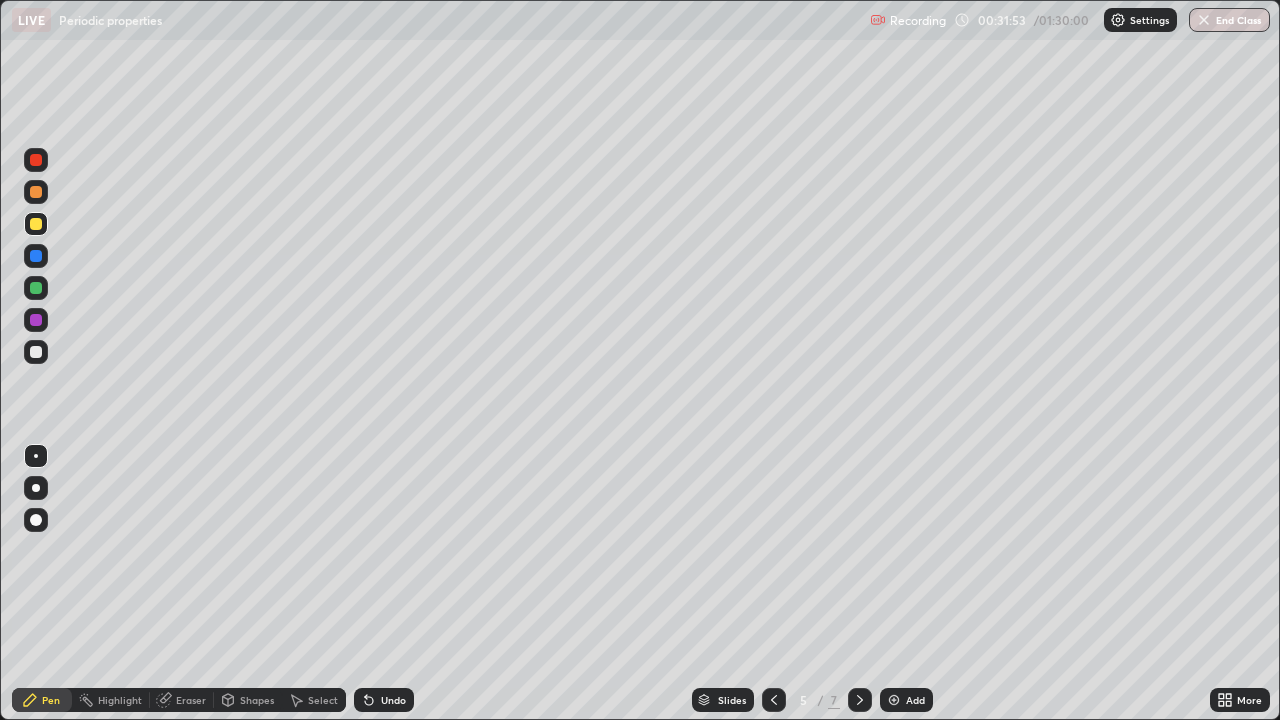 click at bounding box center (36, 288) 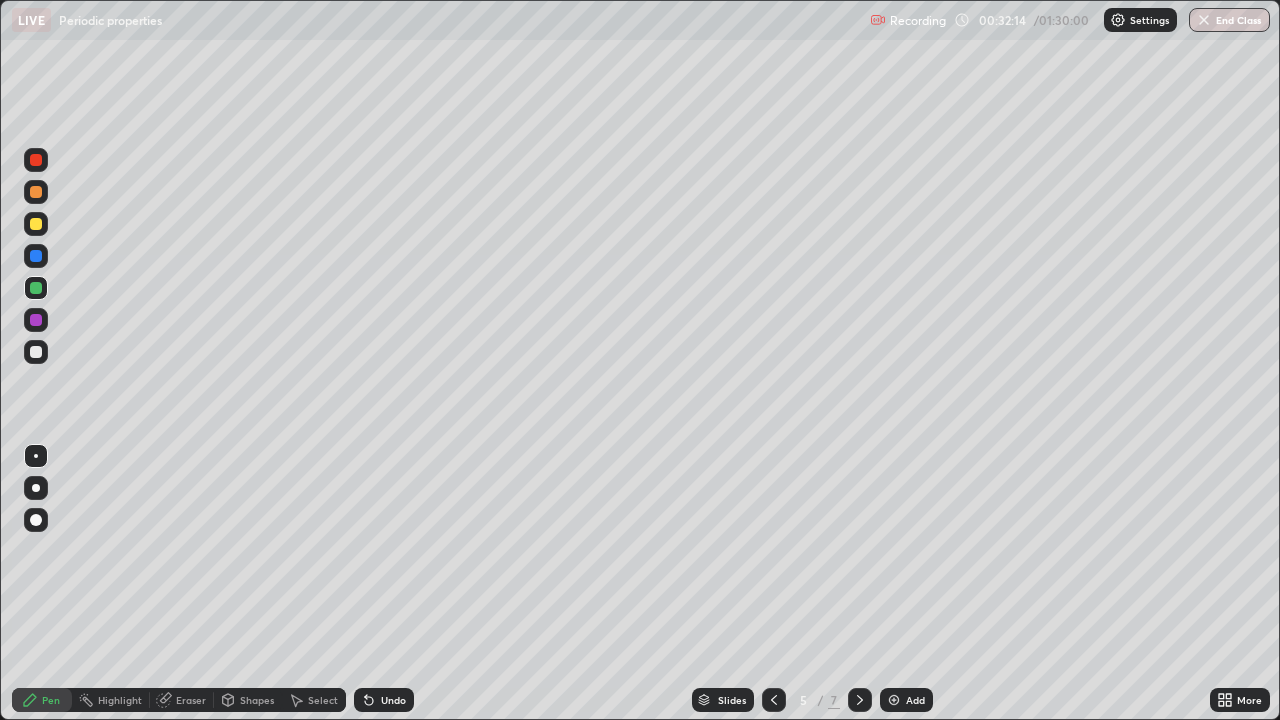 click at bounding box center (36, 352) 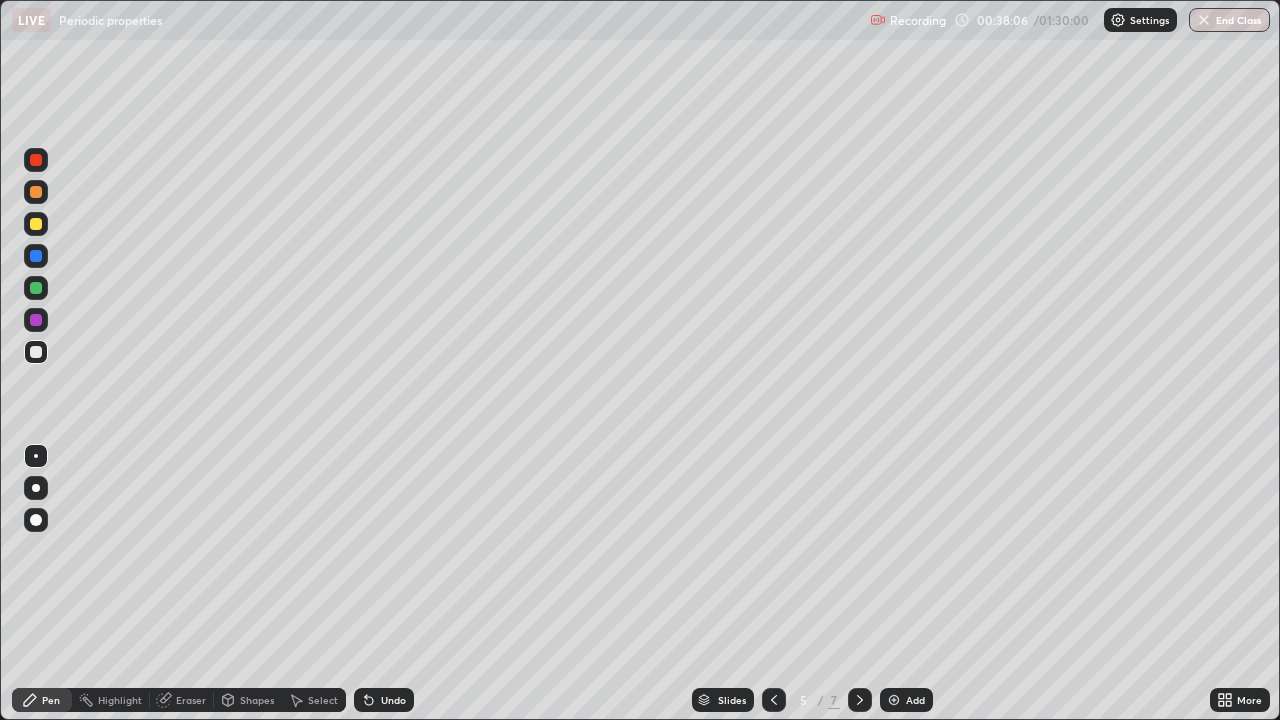 click on "Add" at bounding box center (906, 700) 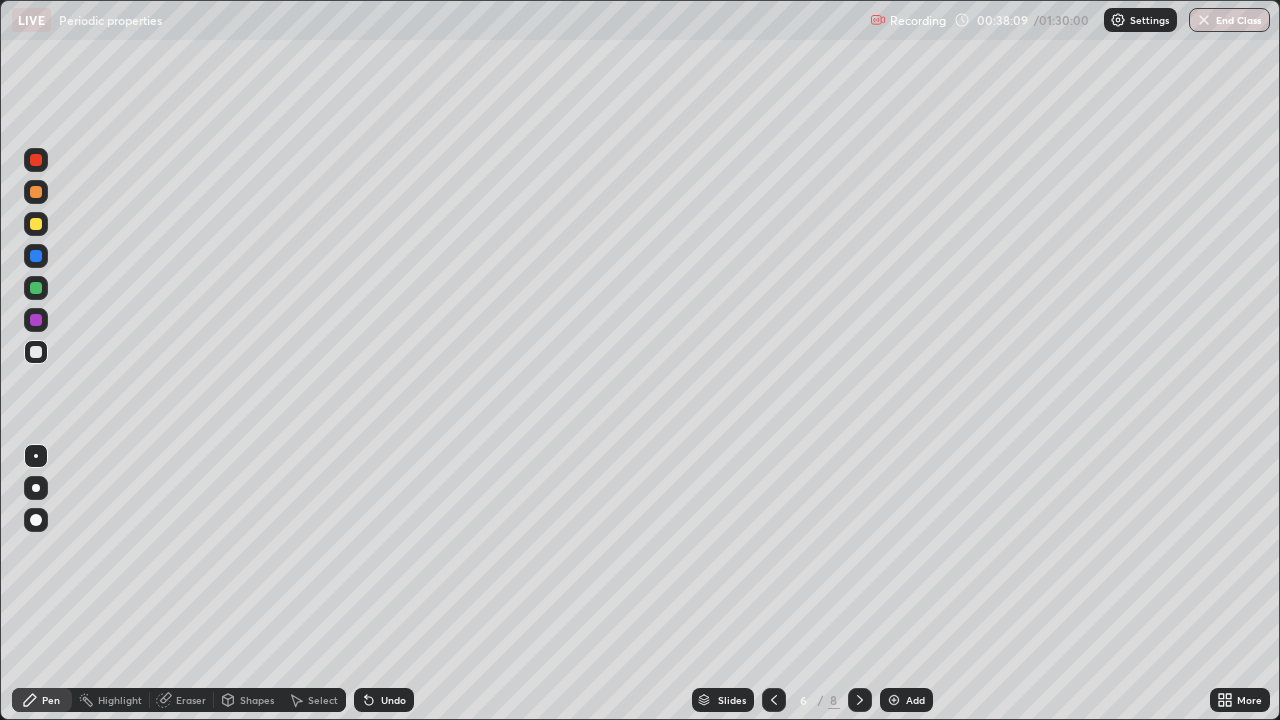 click at bounding box center (36, 288) 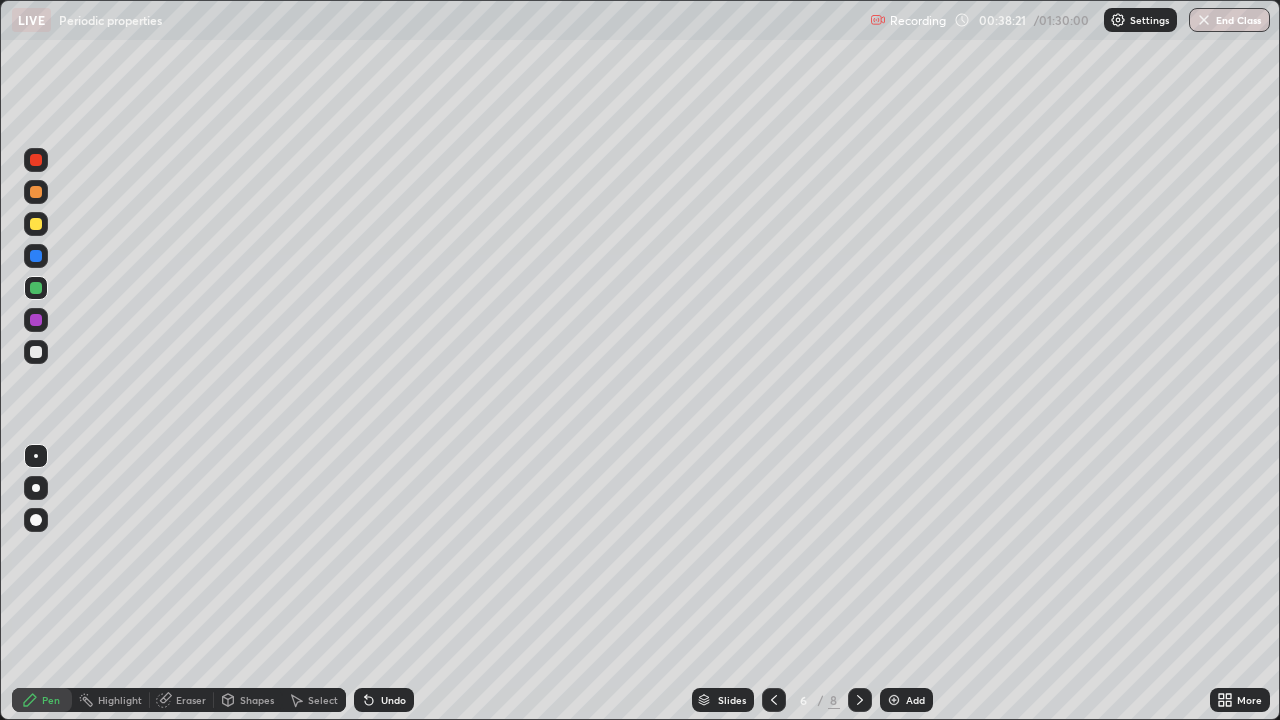 click at bounding box center [36, 224] 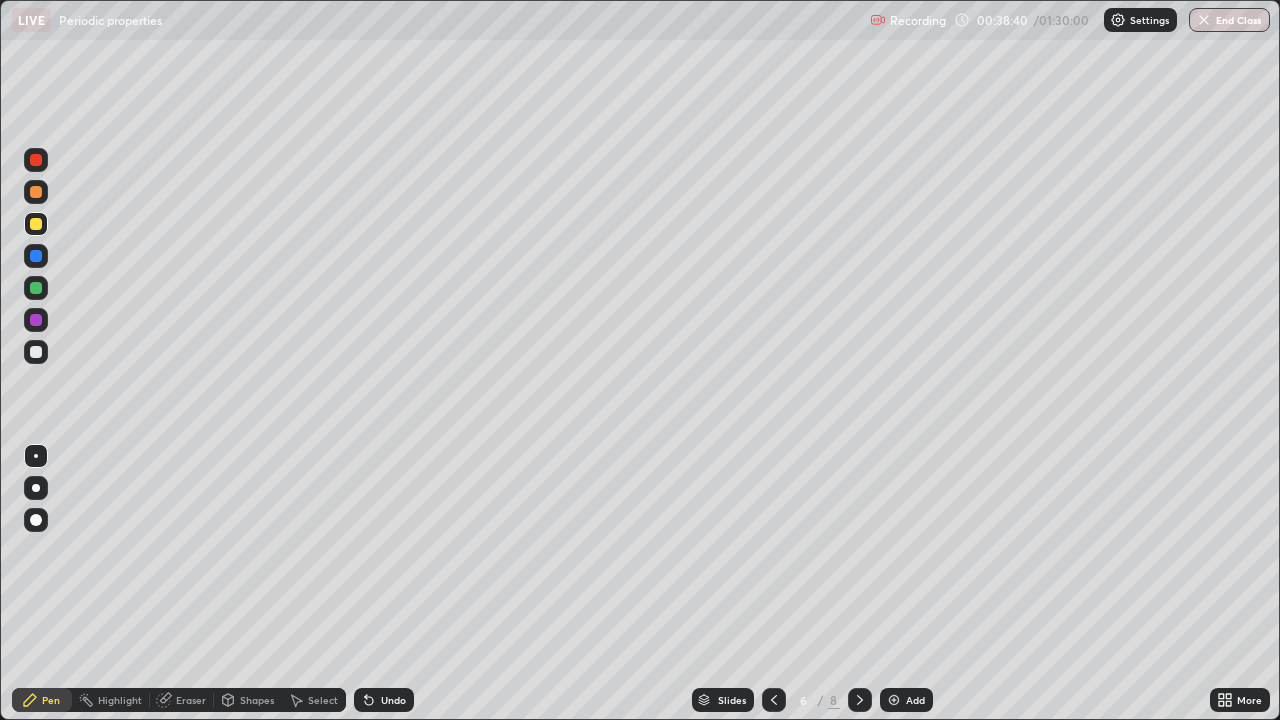 click at bounding box center (36, 352) 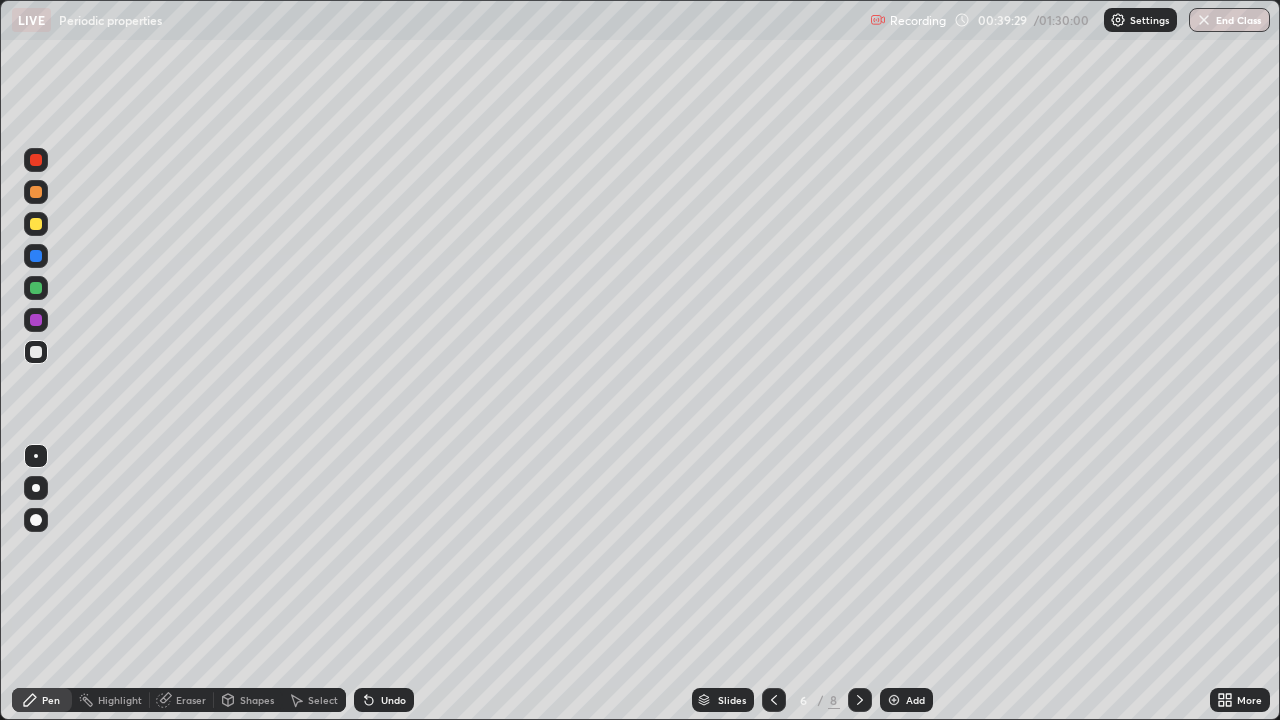 click on "Eraser" at bounding box center [191, 700] 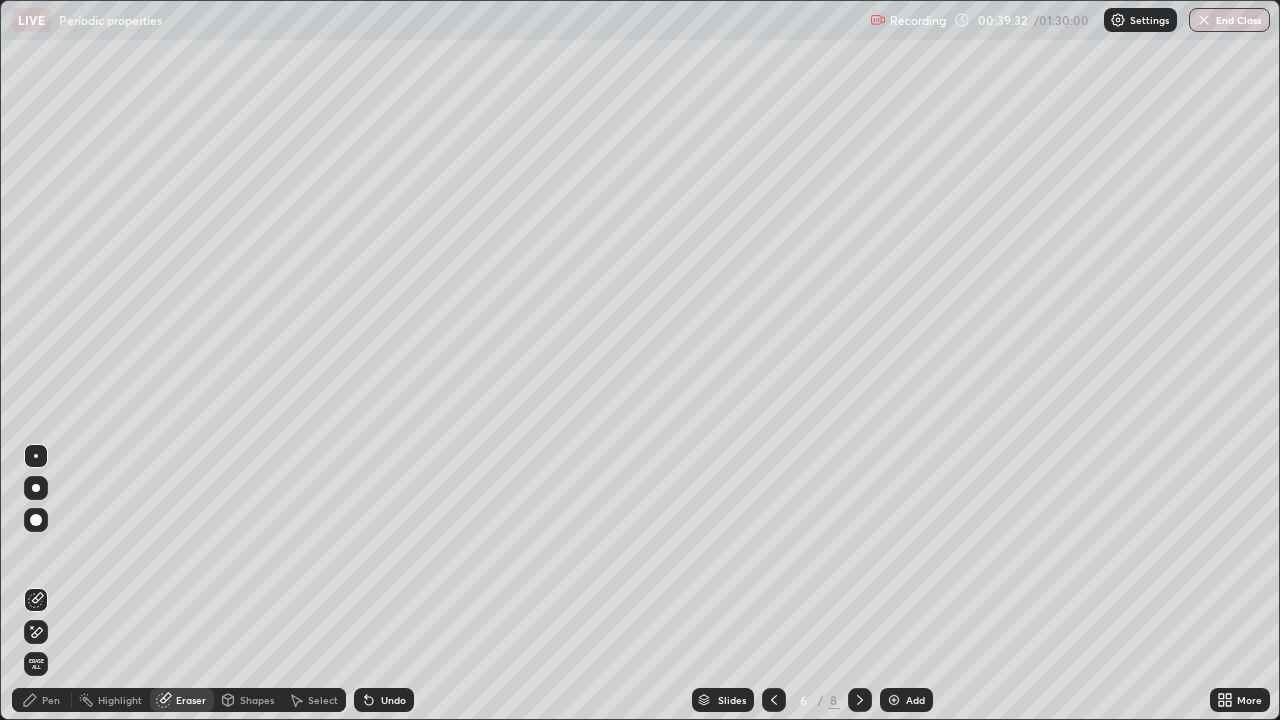click on "Pen" at bounding box center [51, 700] 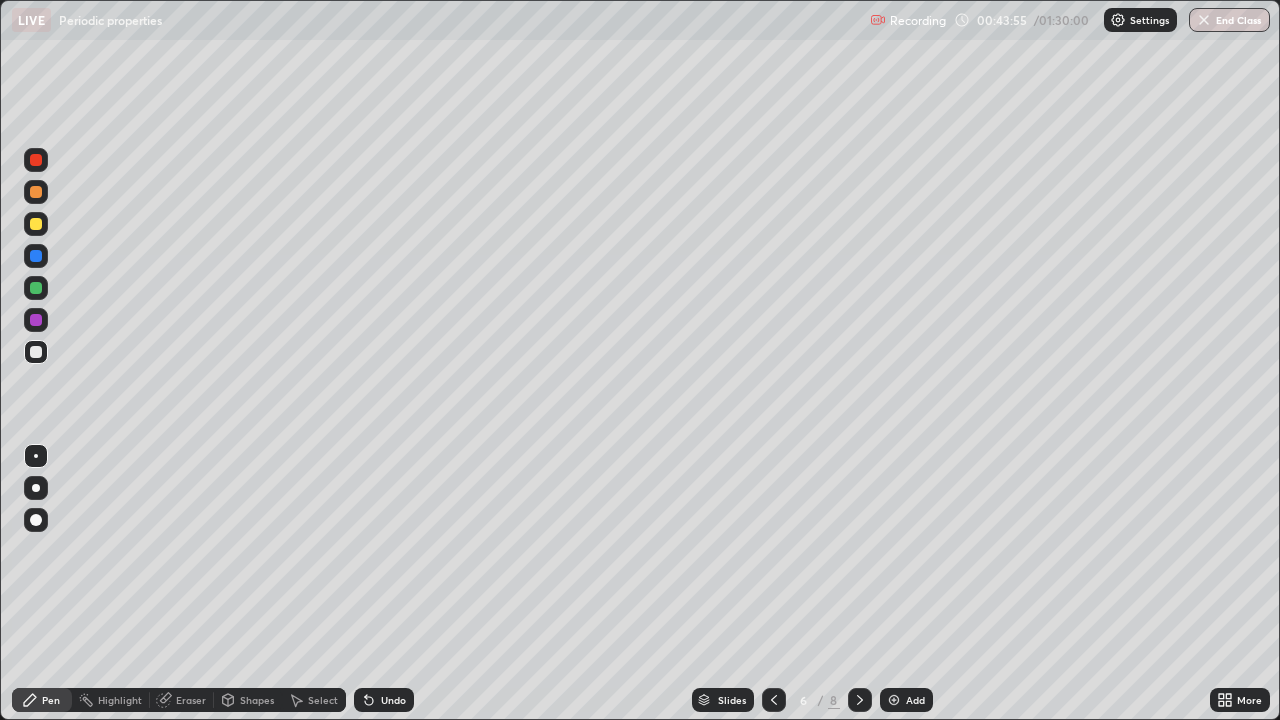 click on "Eraser" at bounding box center (191, 700) 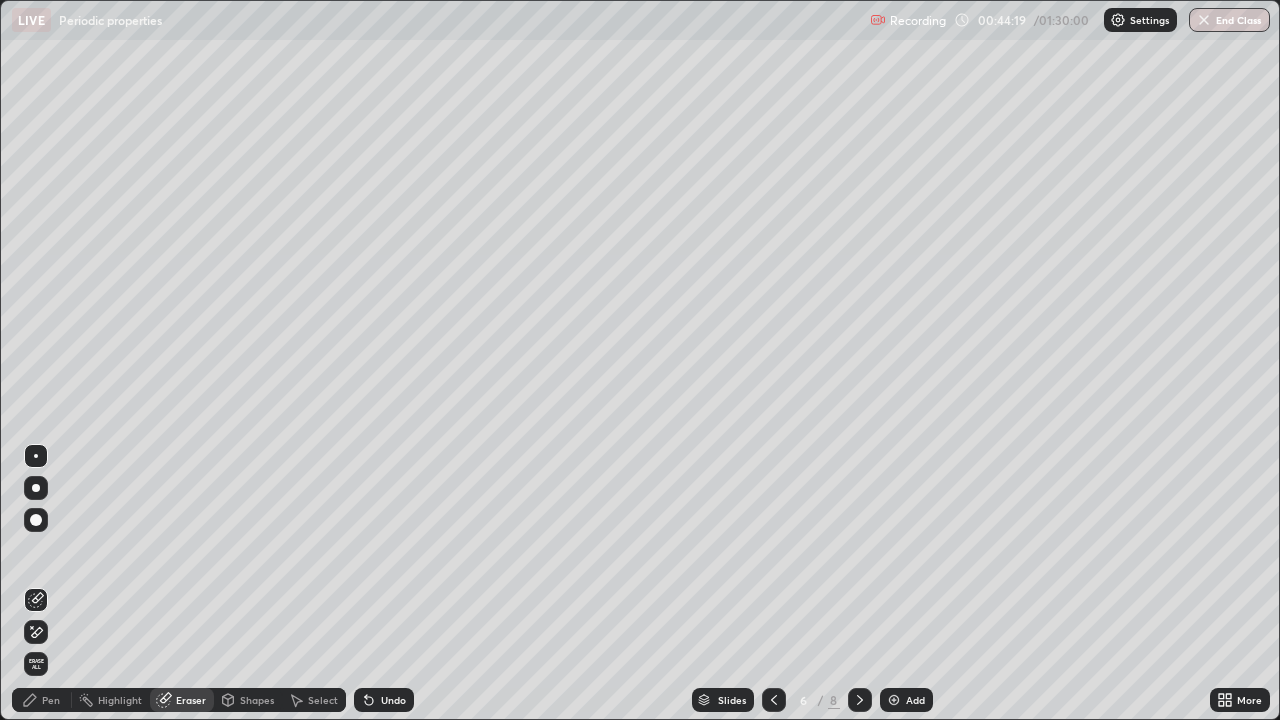 click on "Pen" at bounding box center (42, 700) 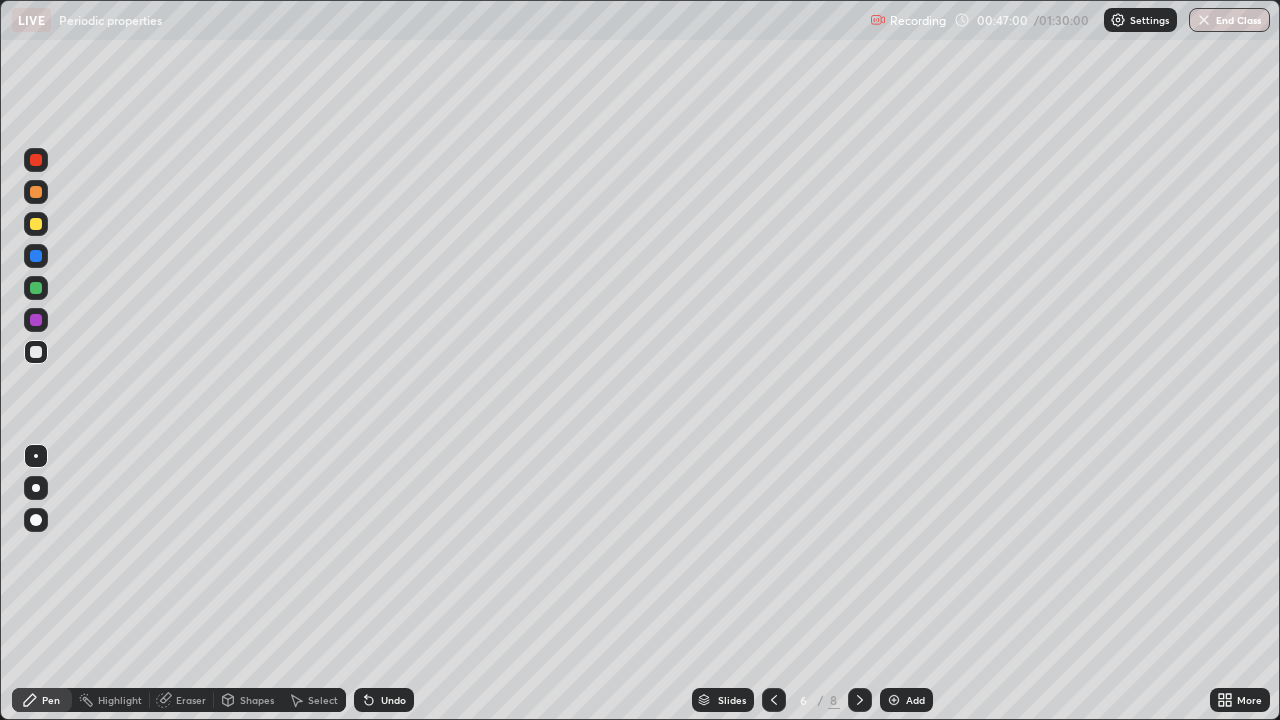 click on "Add" at bounding box center [906, 700] 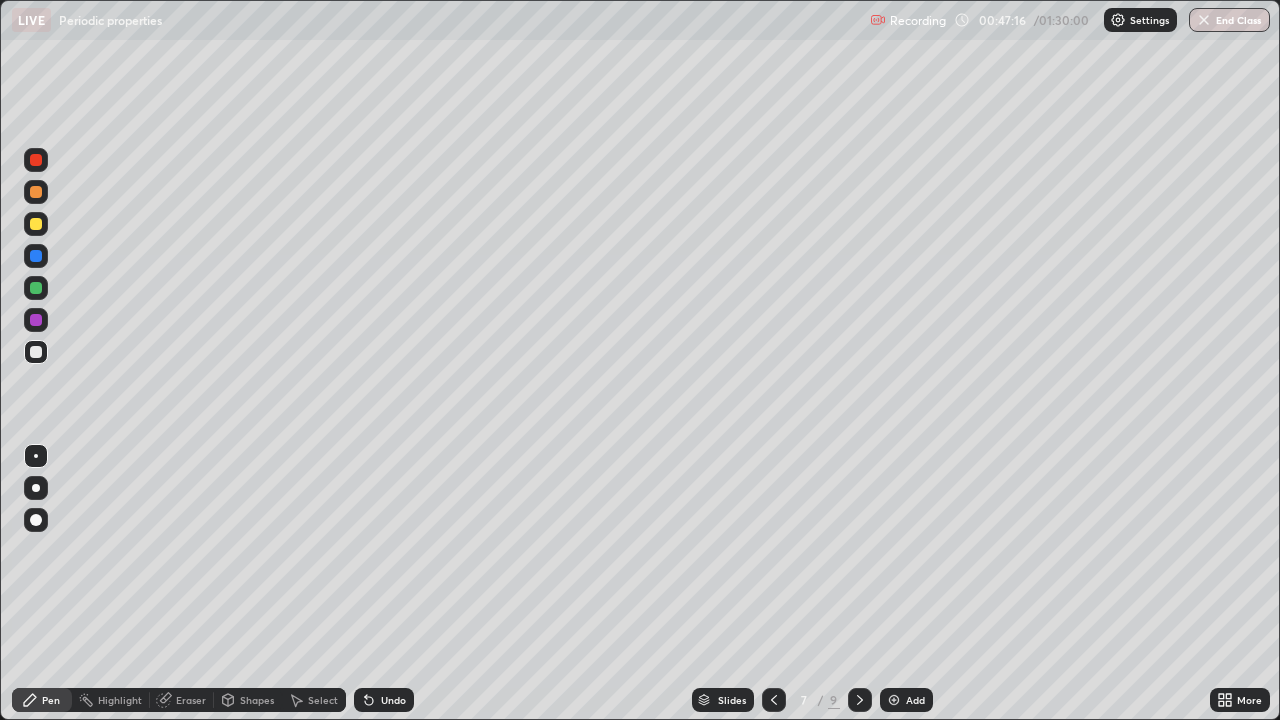 click at bounding box center (36, 256) 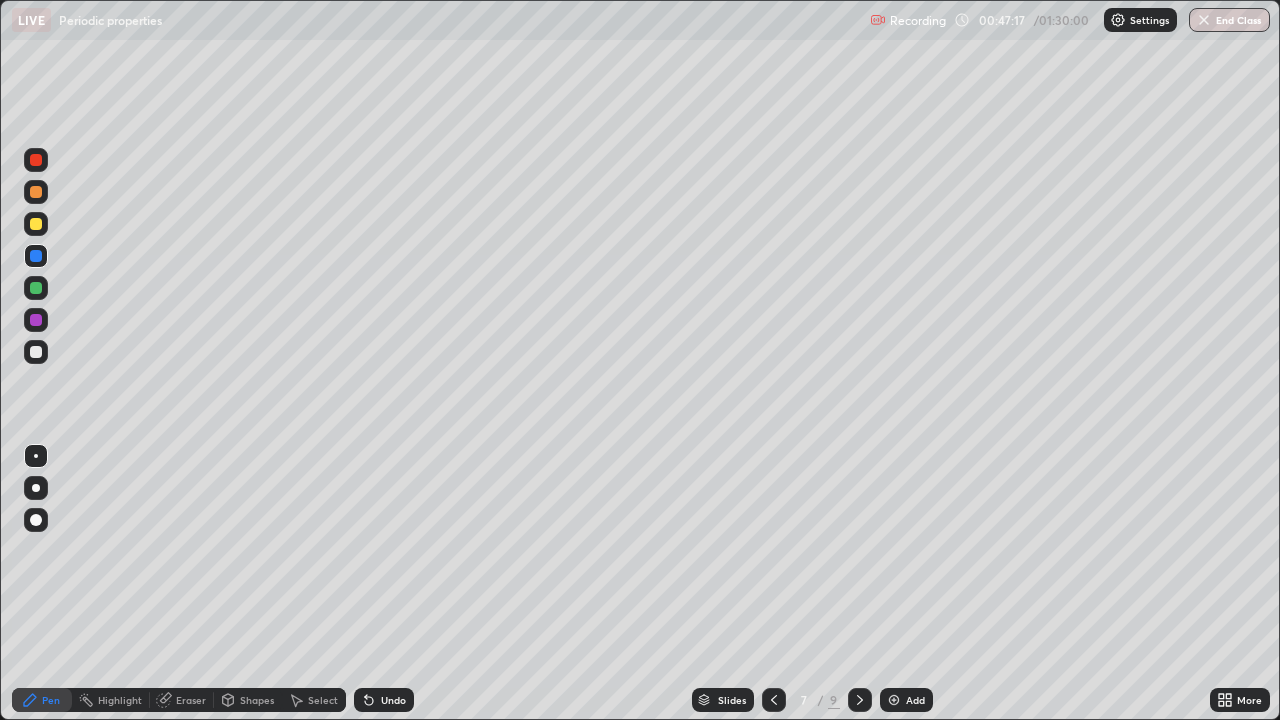 click at bounding box center (36, 224) 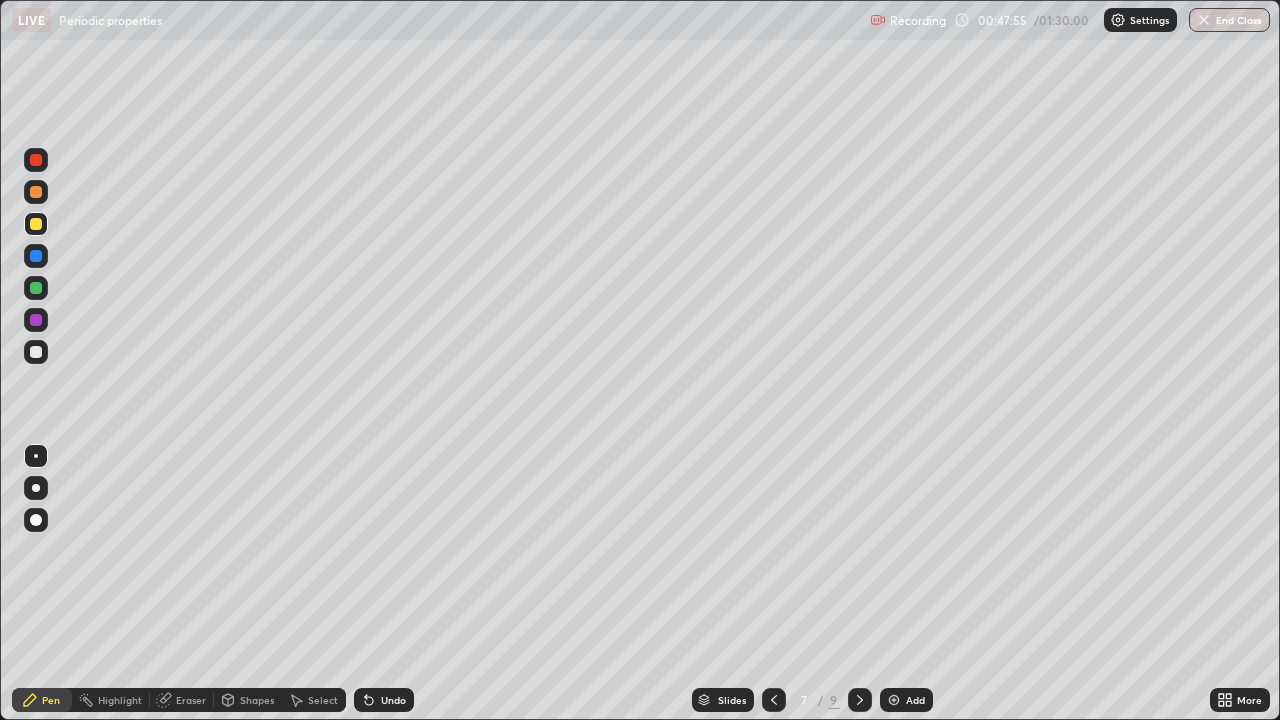 click at bounding box center (774, 700) 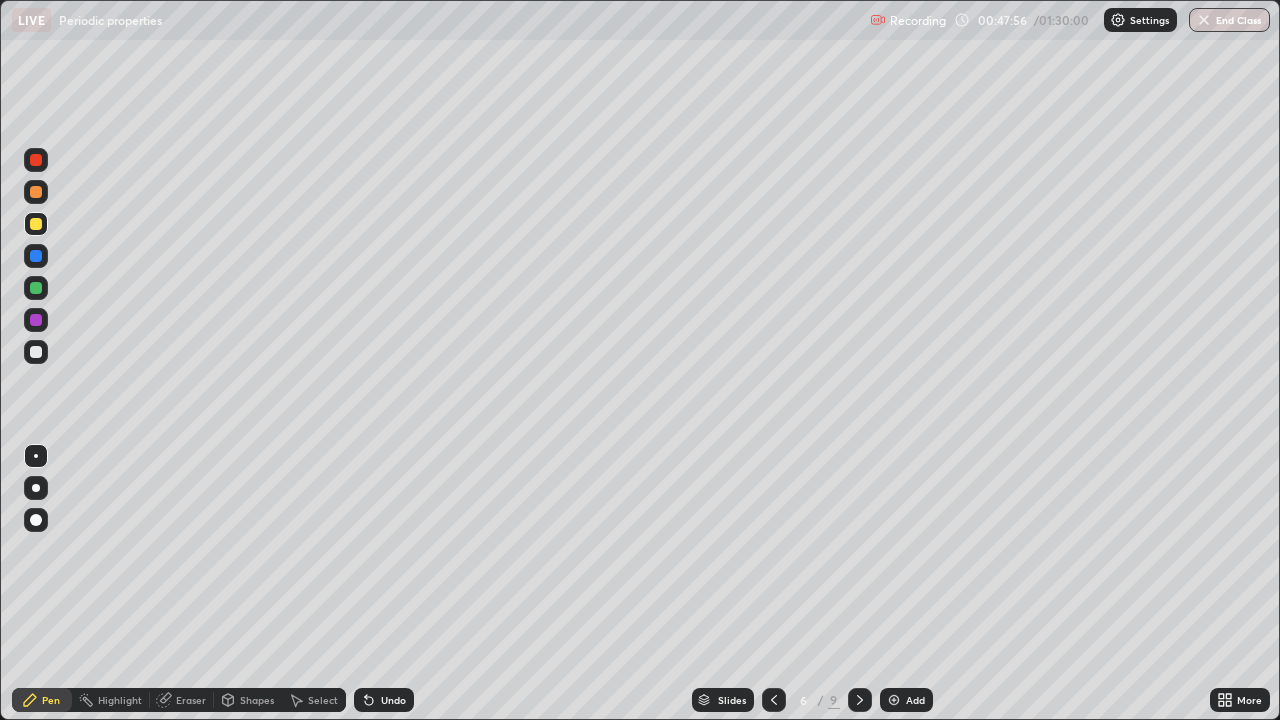 click at bounding box center [774, 700] 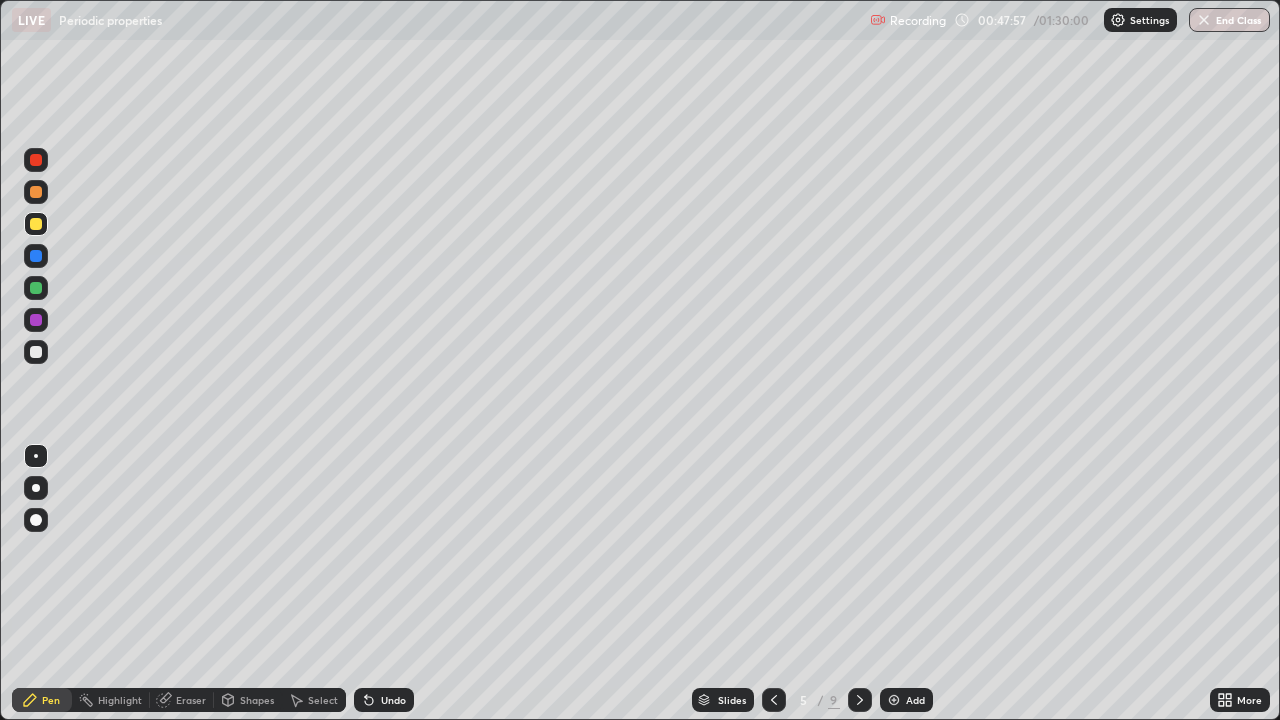 click 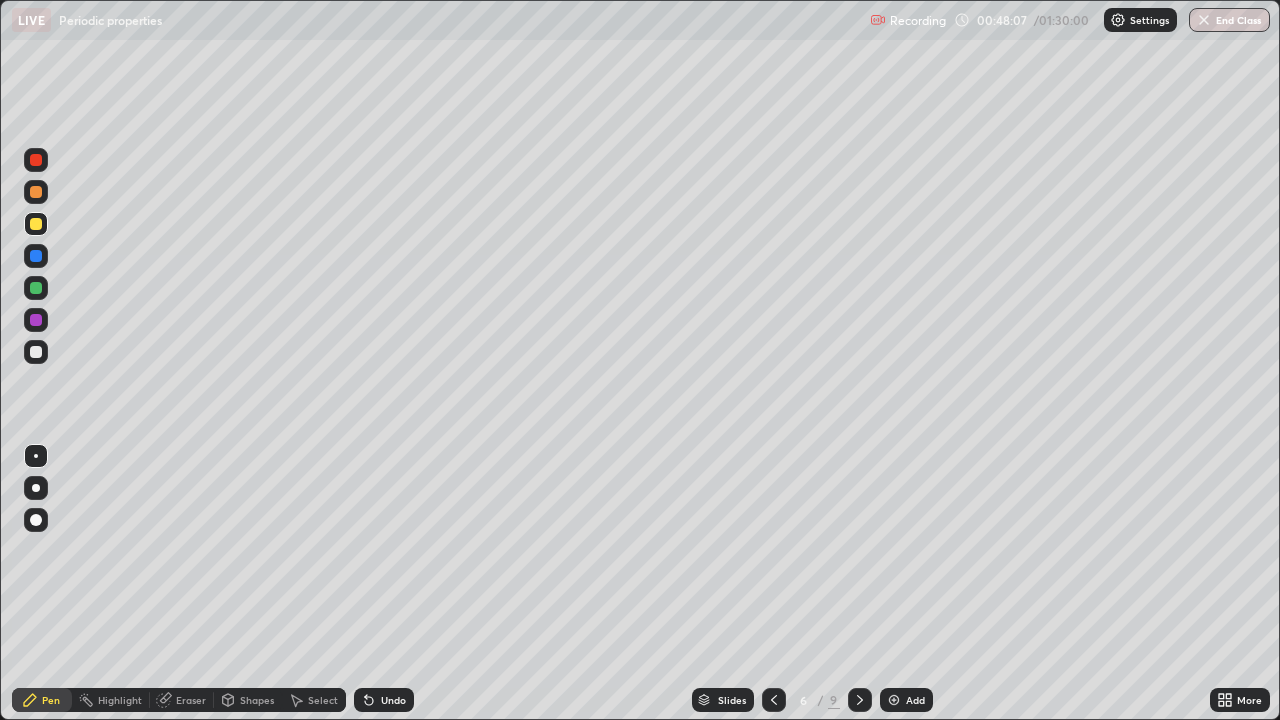 click 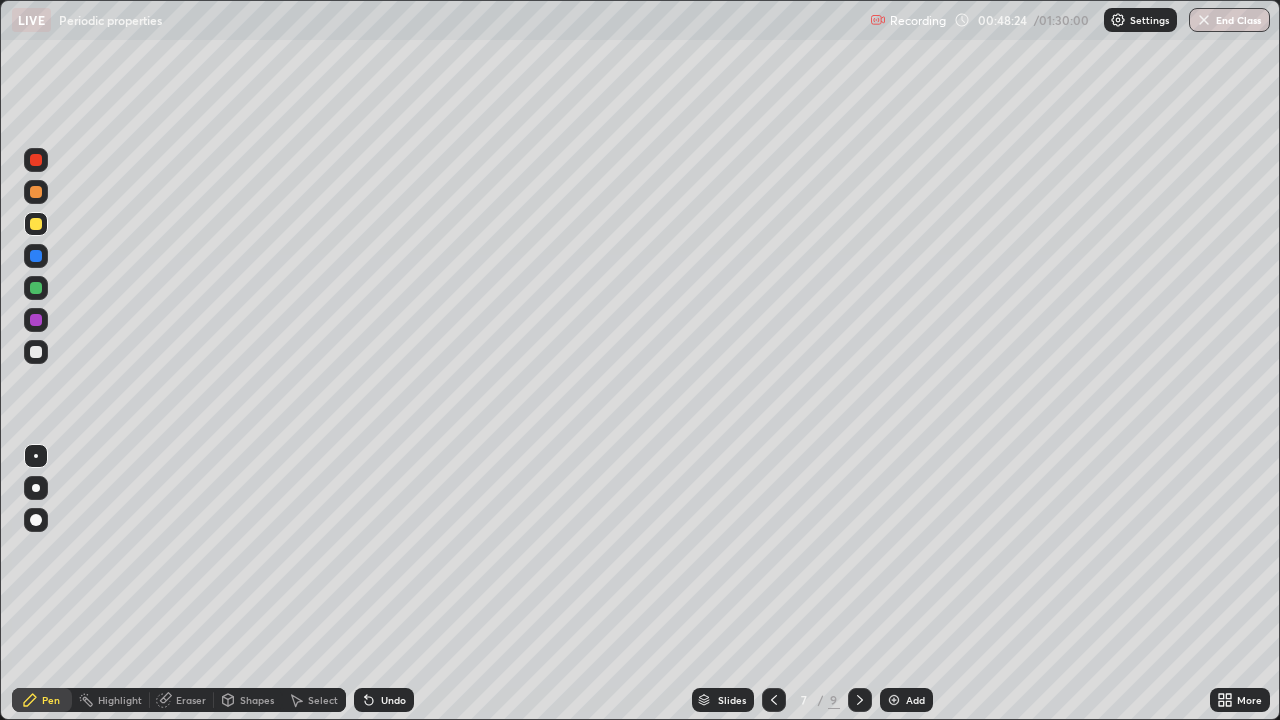 click at bounding box center [36, 288] 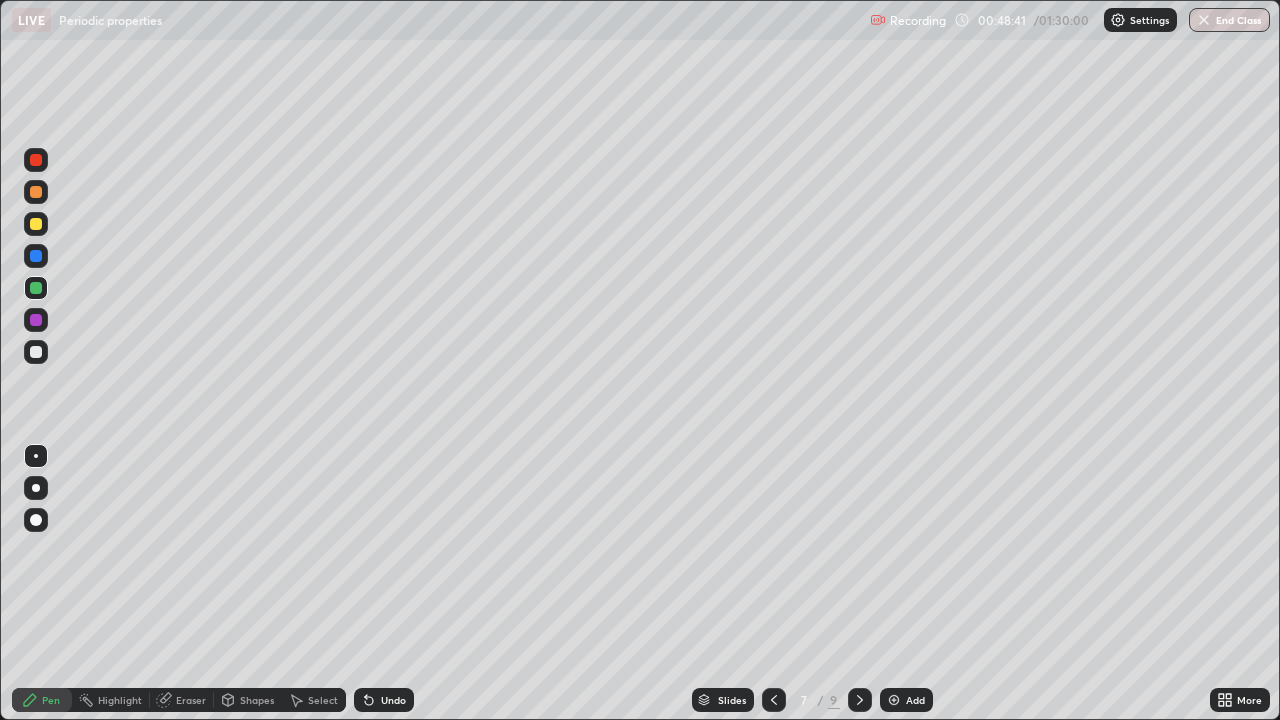 click at bounding box center [36, 352] 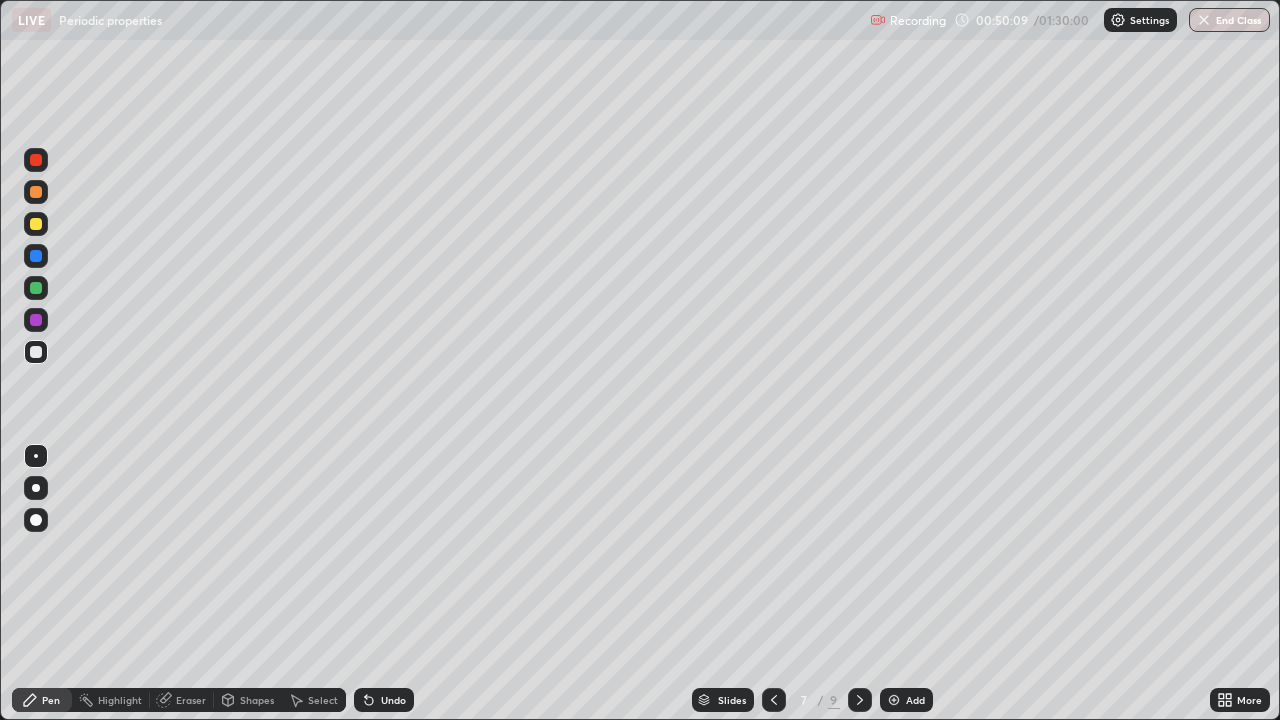 click on "Add" at bounding box center [915, 700] 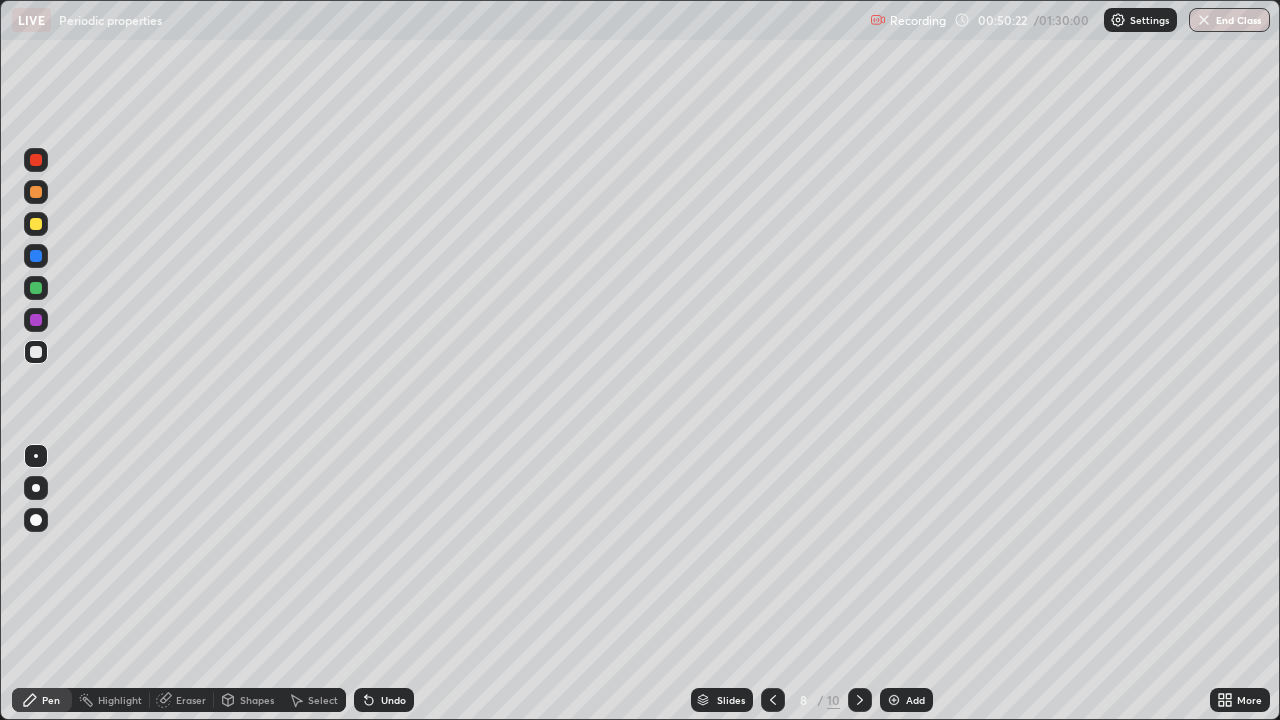 click on "Undo" at bounding box center (393, 700) 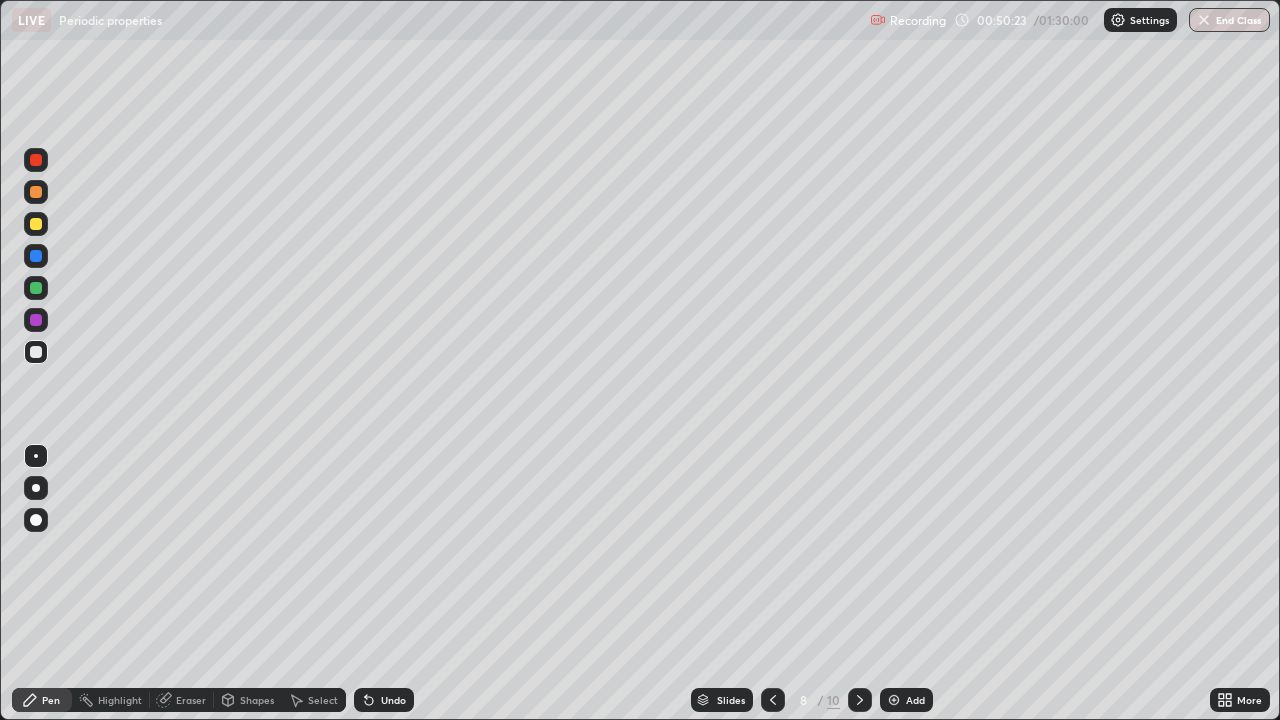 click on "Undo" at bounding box center (393, 700) 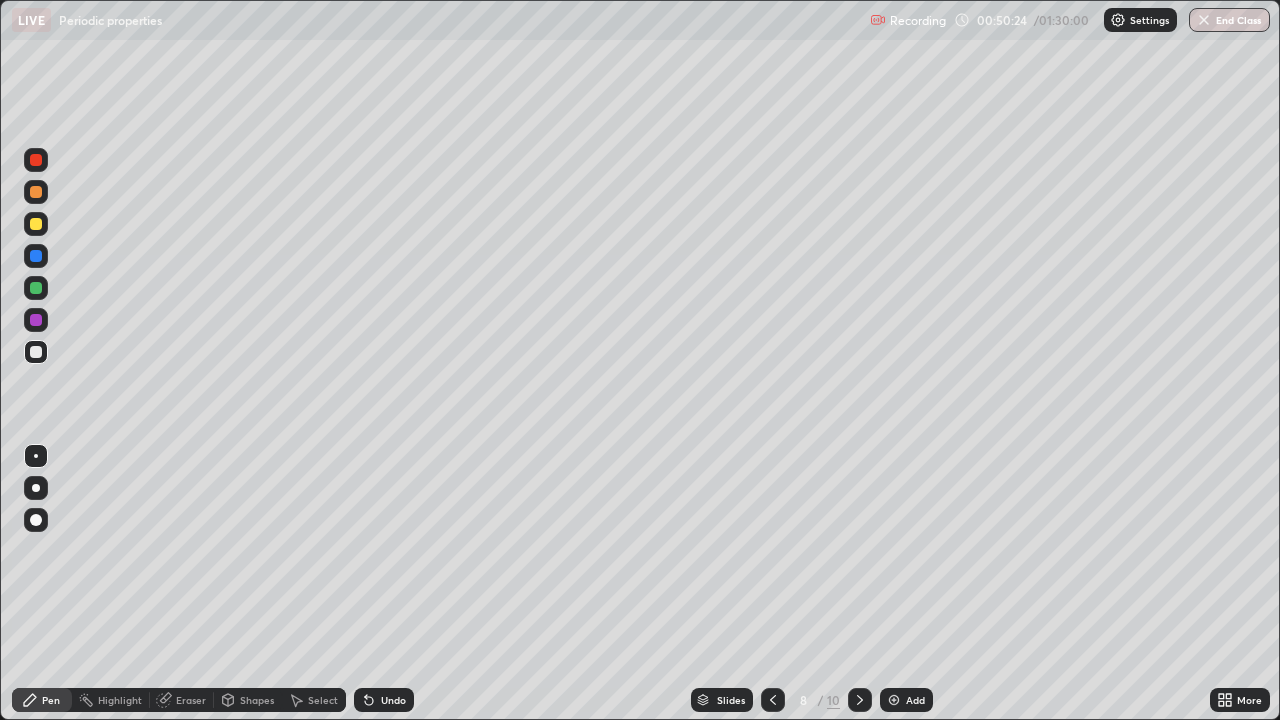 click on "Undo" at bounding box center [393, 700] 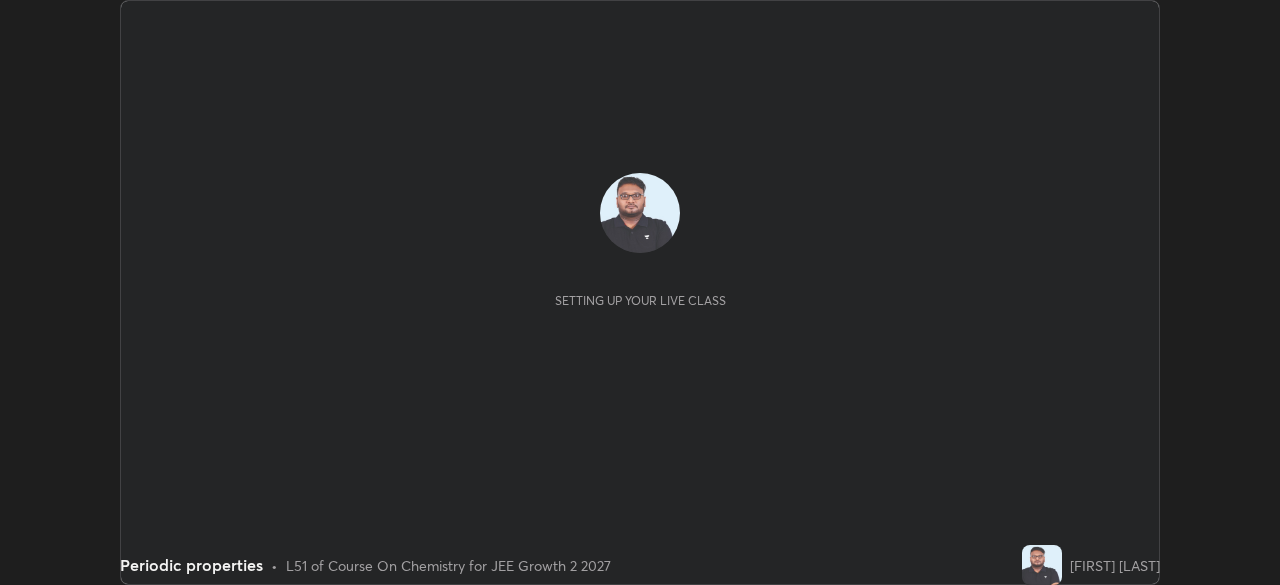 scroll, scrollTop: 0, scrollLeft: 0, axis: both 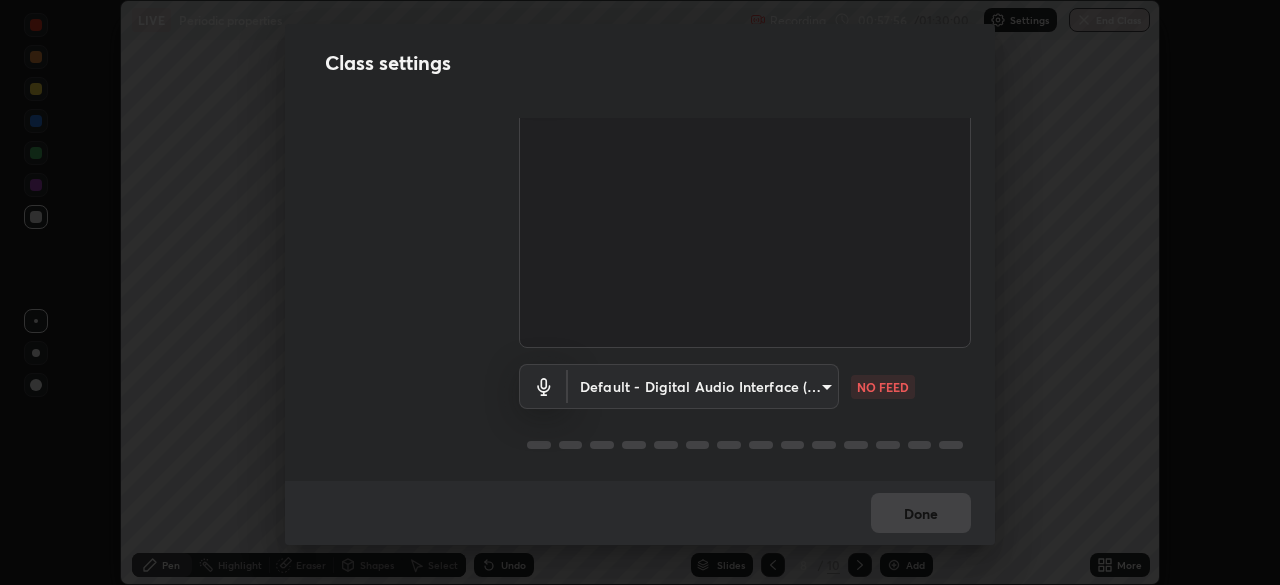 click on "Erase all LIVE Periodic properties Recording 00:57:56 /  01:30:00 Settings End Class Setting up your live class Periodic properties • L51 of Course On Chemistry for JEE Growth 2 2027 [FIRST] [LAST] Pen Highlight Eraser Shapes Select Undo Slides 8 / 10 Add More No doubts shared Encourage your learners to ask a doubt for better clarity Report an issue Reason for reporting Buffering Chat not working Audio - Video sync issue Educator video quality low ​ Attach an image Report Class settings Audio & Video OBS Virtual Camera [HASH] WORKING Default - Digital Audio Interface (Cam Link 4K) default NO FEED Done" at bounding box center [640, 292] 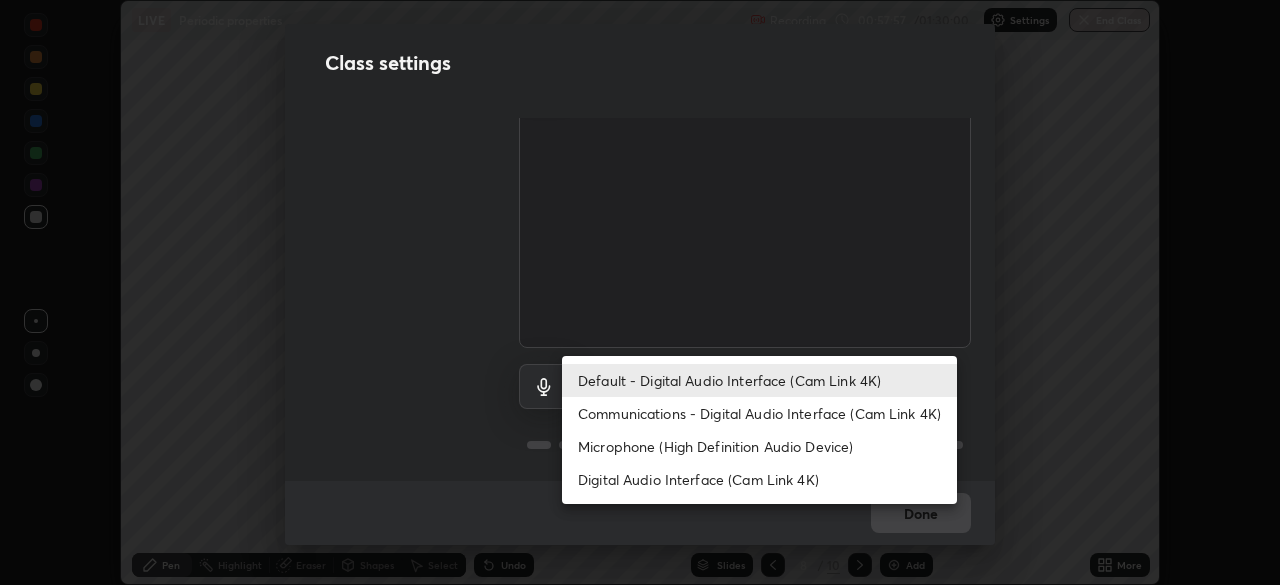 click on "Communications - Digital Audio Interface (Cam Link 4K)" at bounding box center [759, 413] 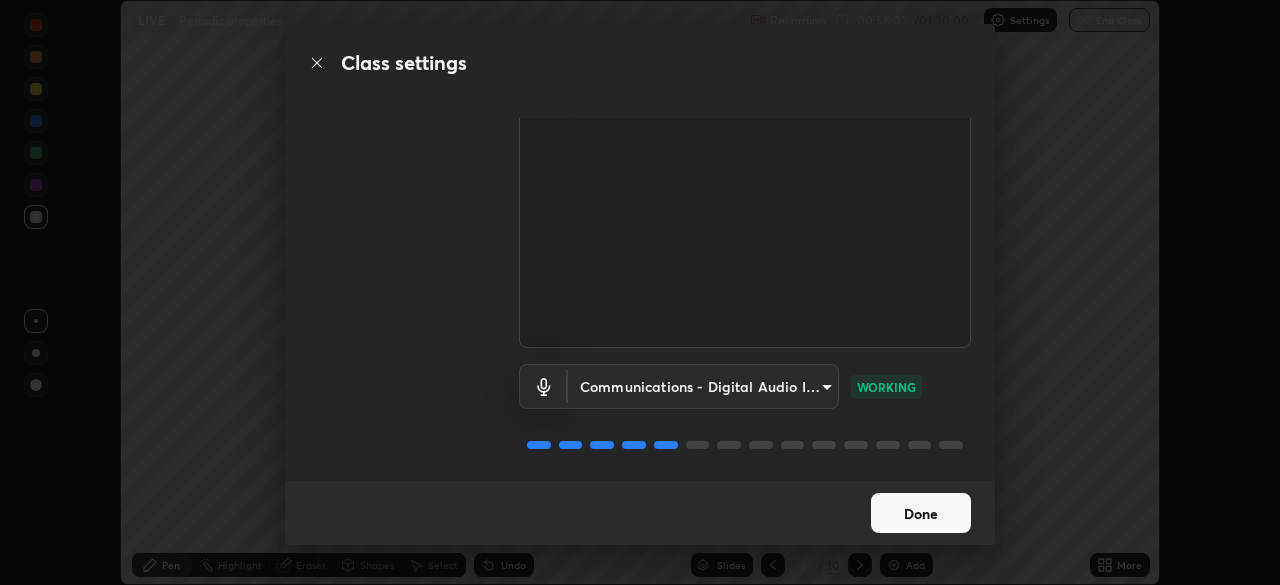 click on "Done" at bounding box center [921, 513] 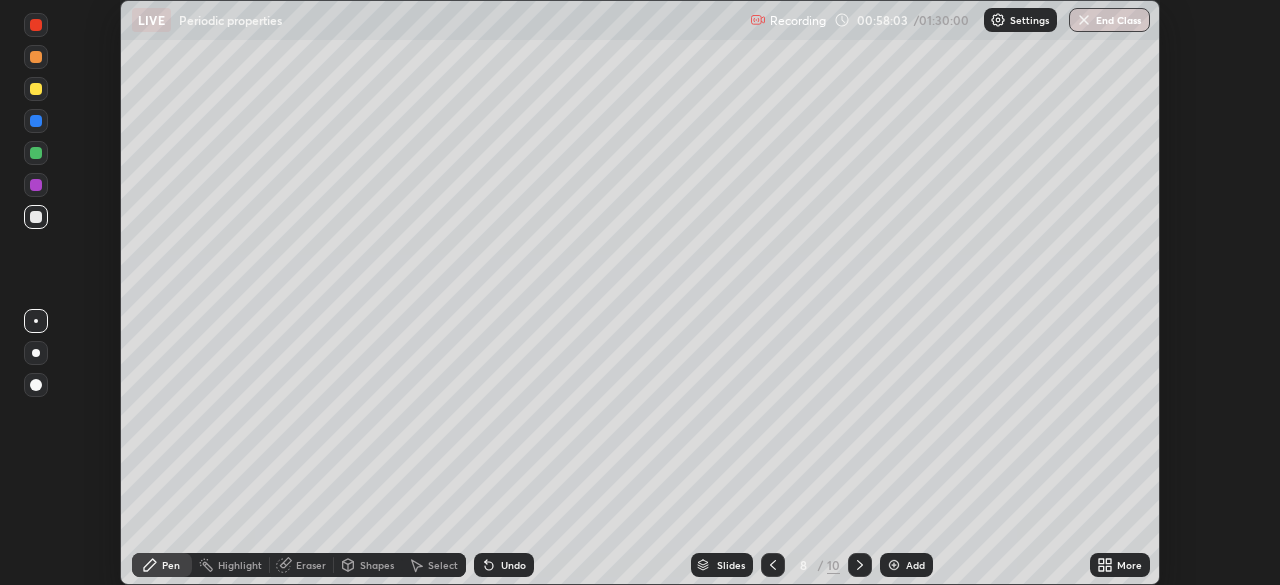 click on "Done" at bounding box center (921, 513) 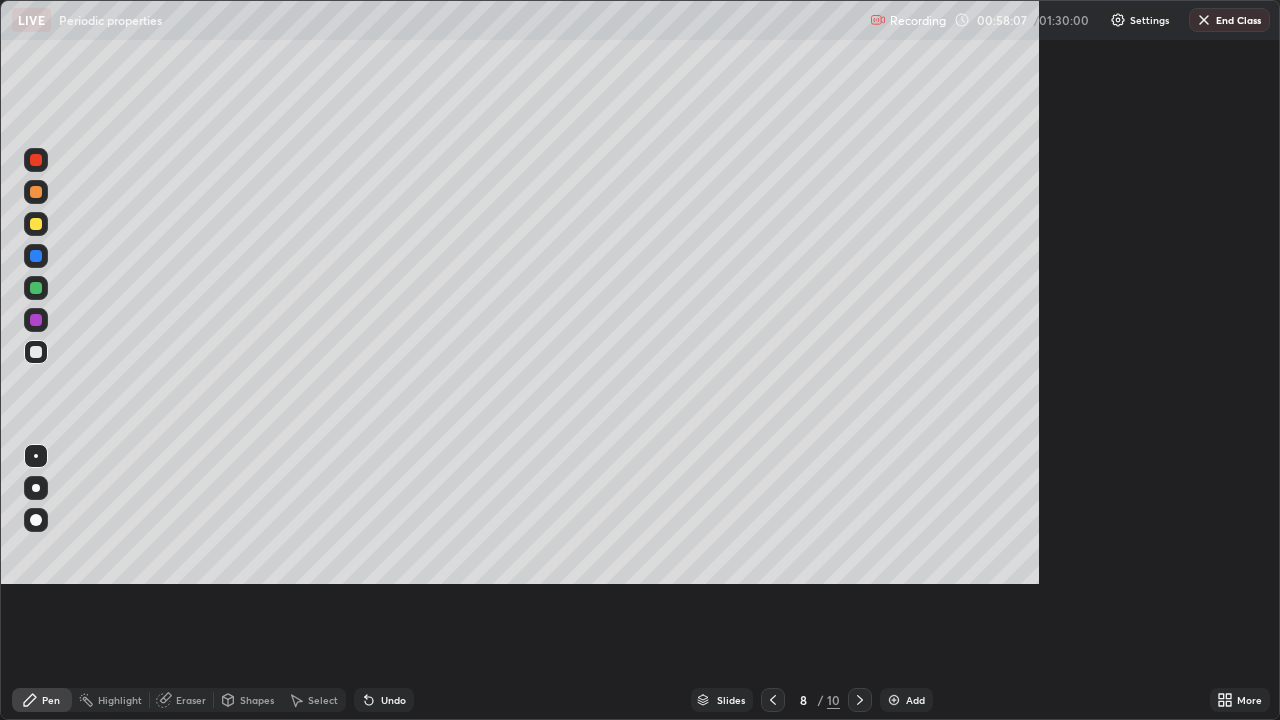 scroll, scrollTop: 99280, scrollLeft: 98720, axis: both 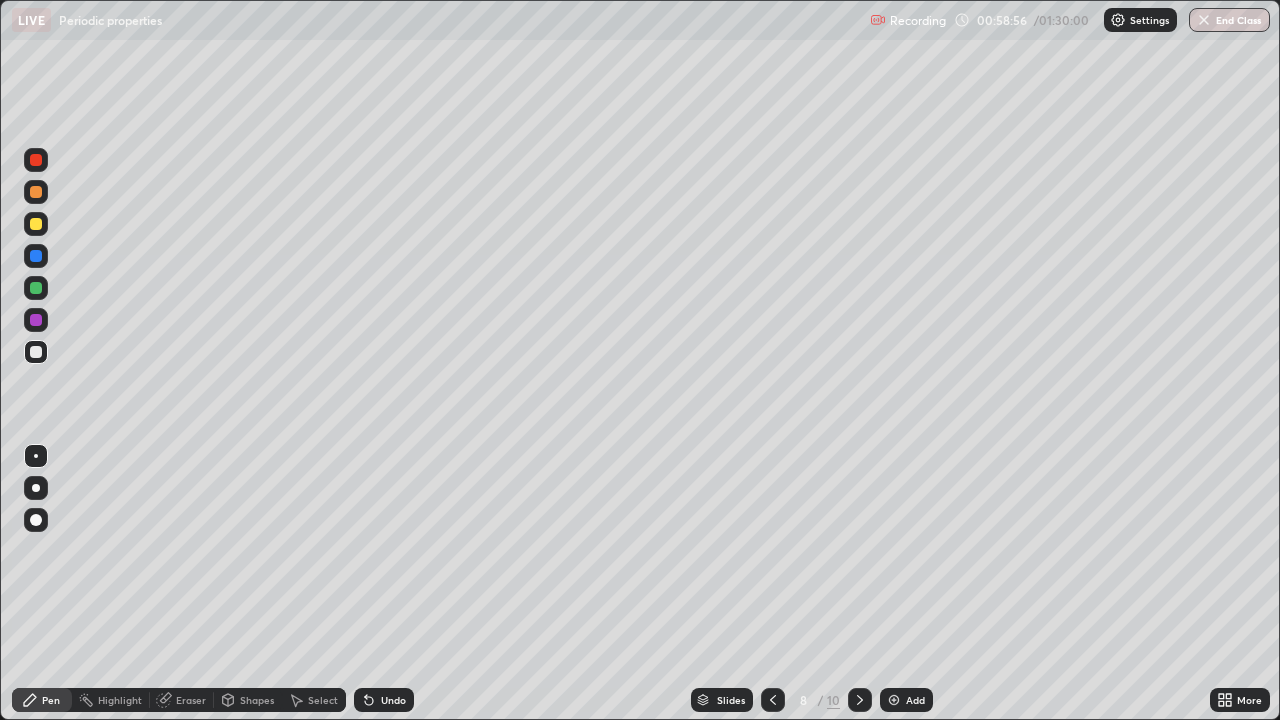 click 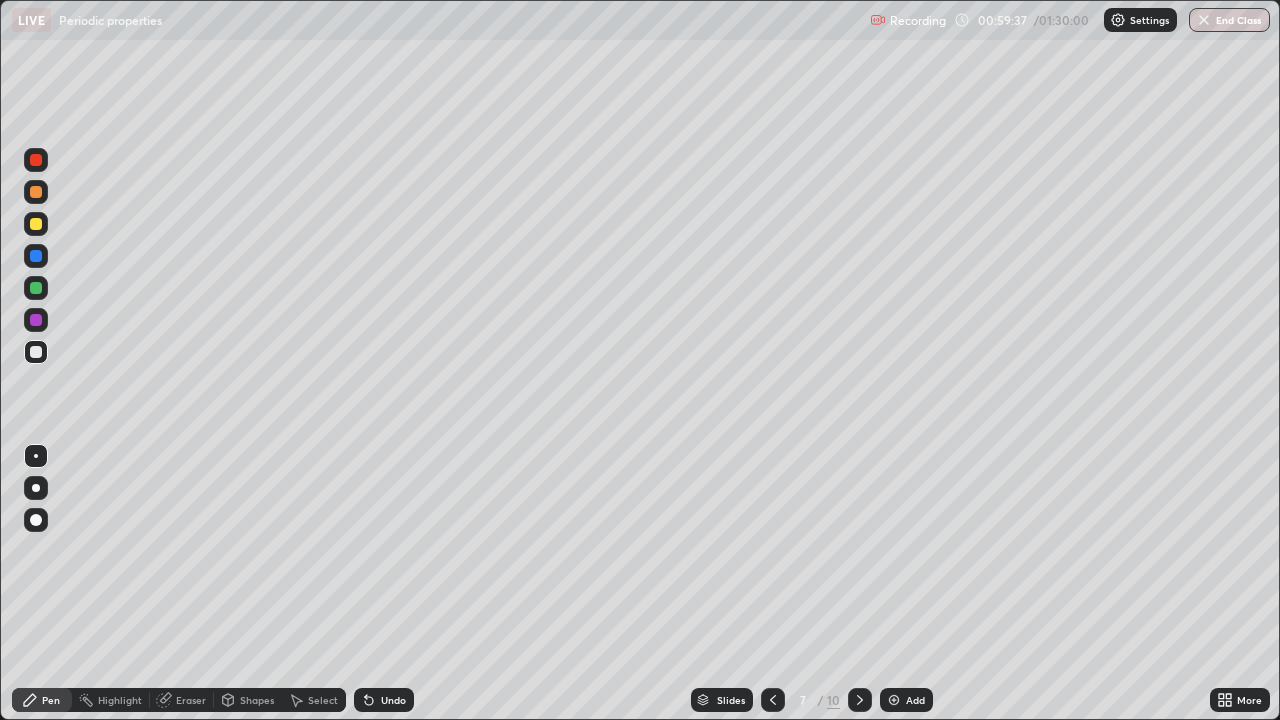 click at bounding box center [860, 700] 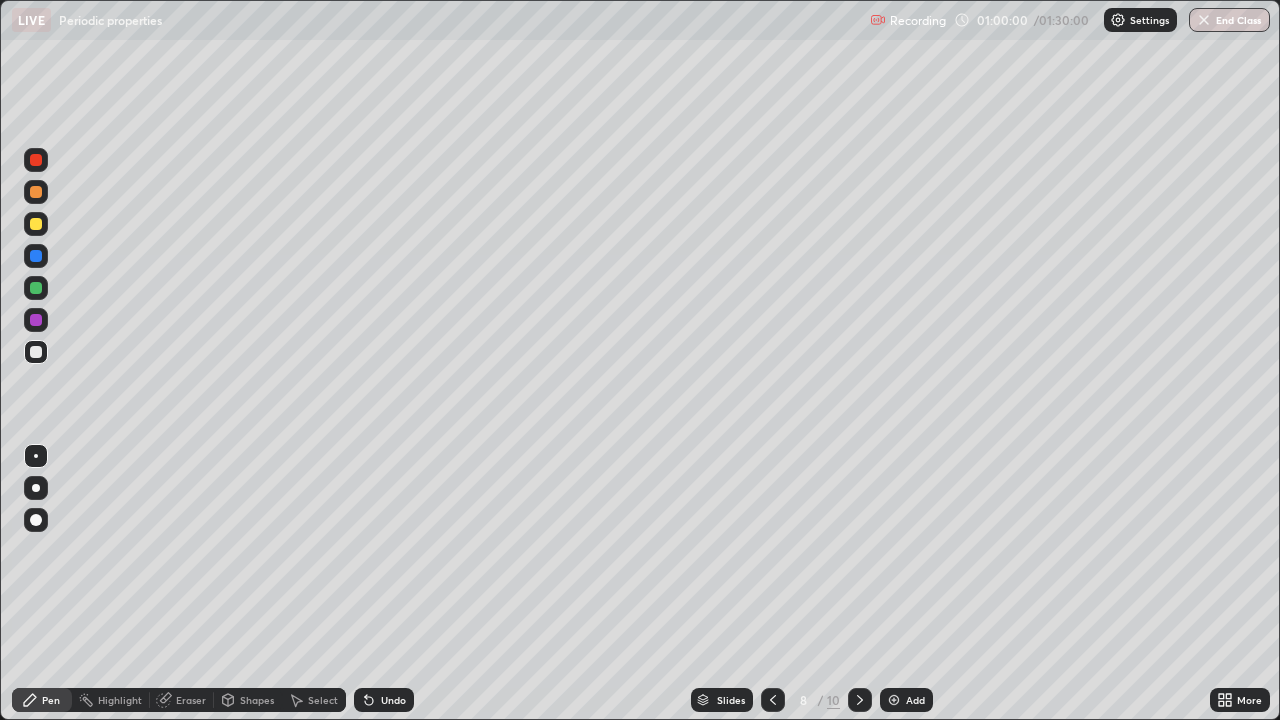 click on "End Class" at bounding box center [1229, 20] 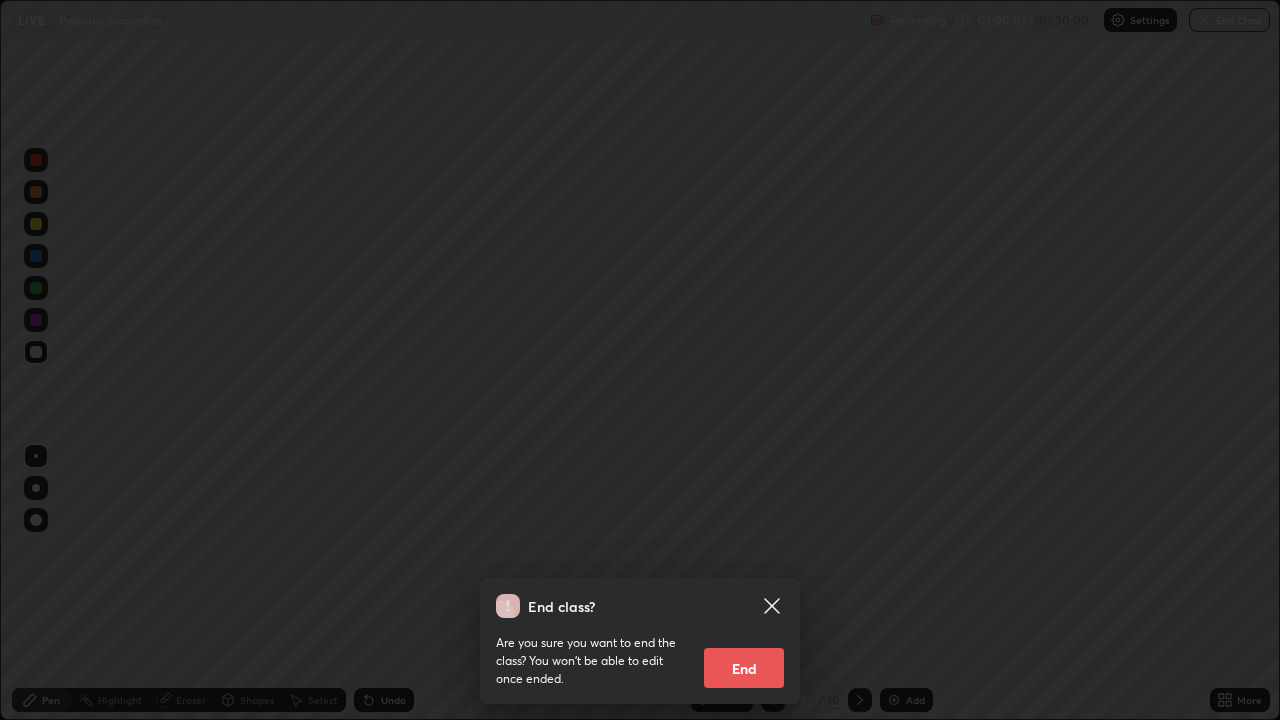click on "End" at bounding box center (744, 668) 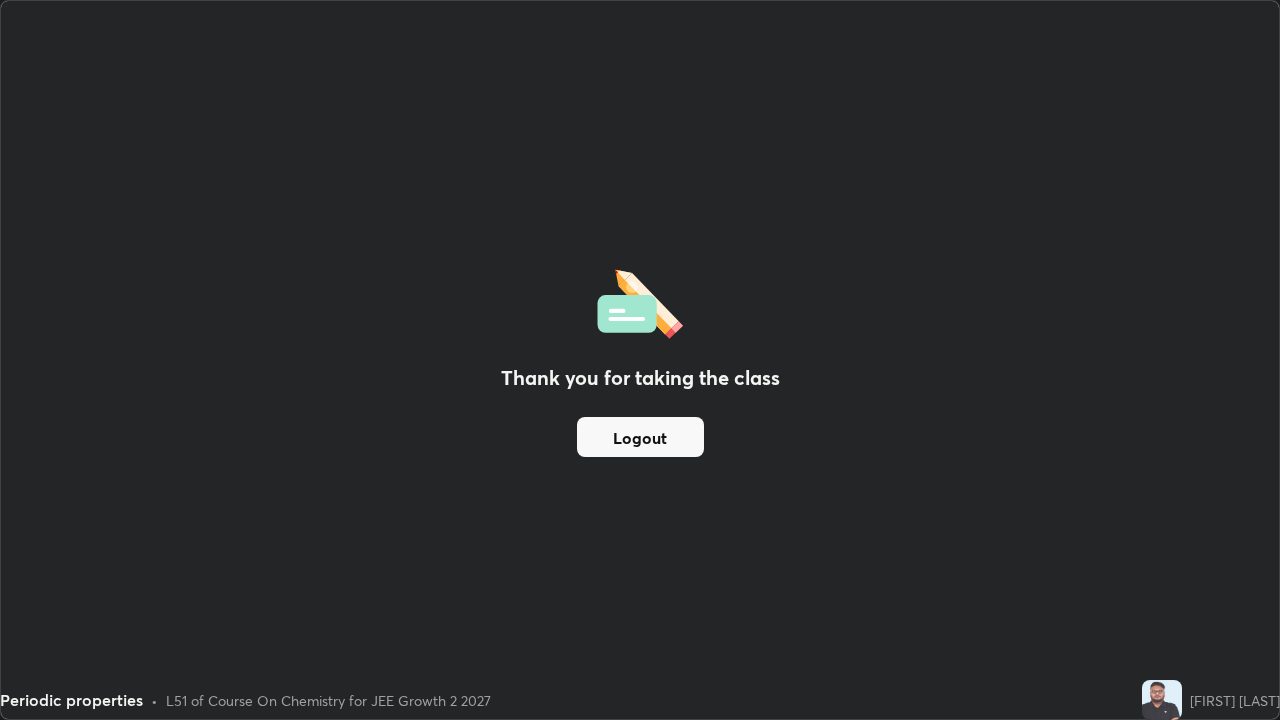 click on "Logout" at bounding box center (640, 437) 